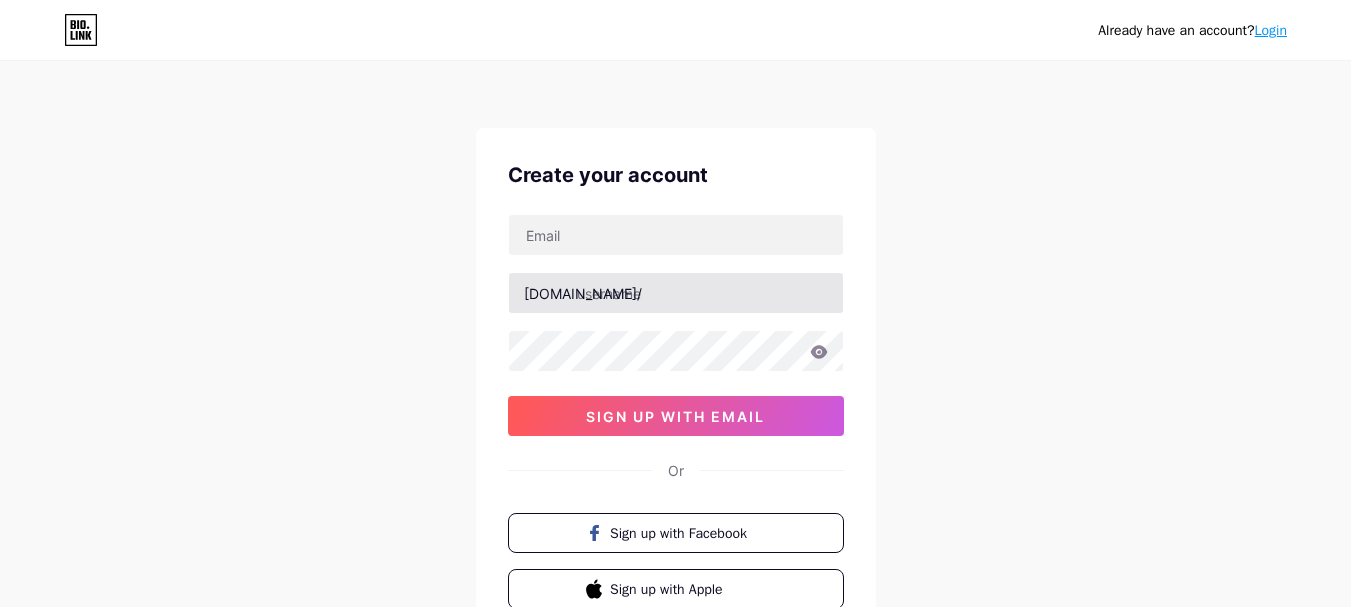 scroll, scrollTop: 0, scrollLeft: 0, axis: both 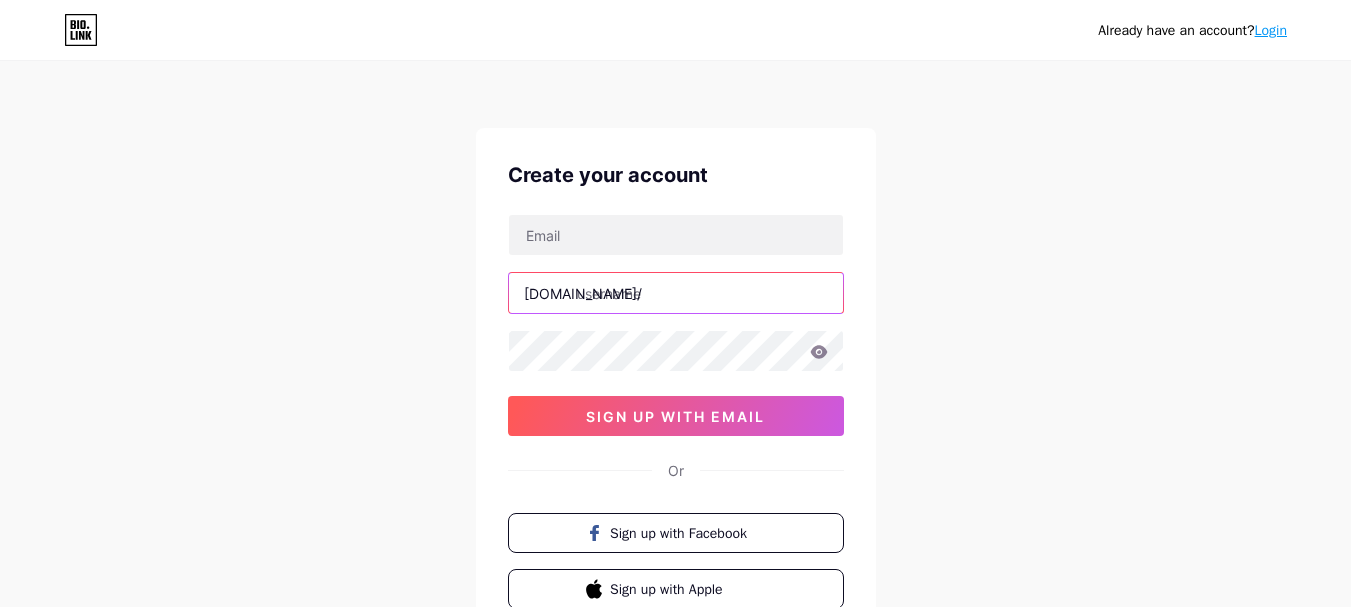 click at bounding box center (676, 293) 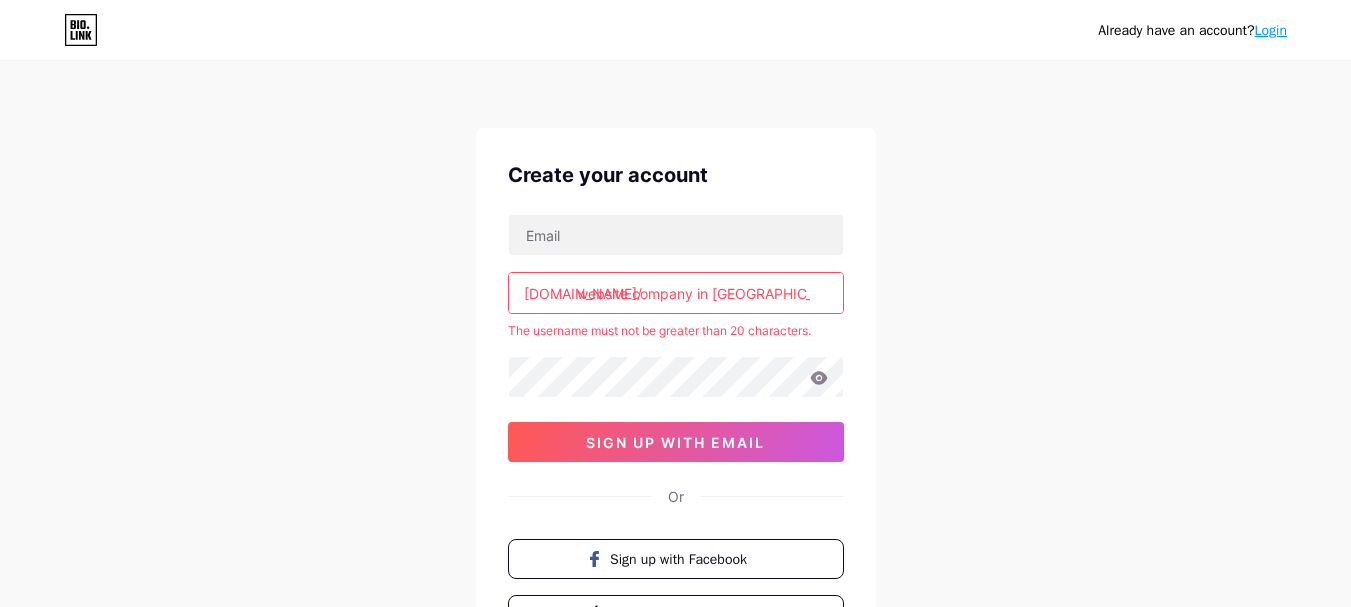 drag, startPoint x: 694, startPoint y: 297, endPoint x: 718, endPoint y: 297, distance: 24 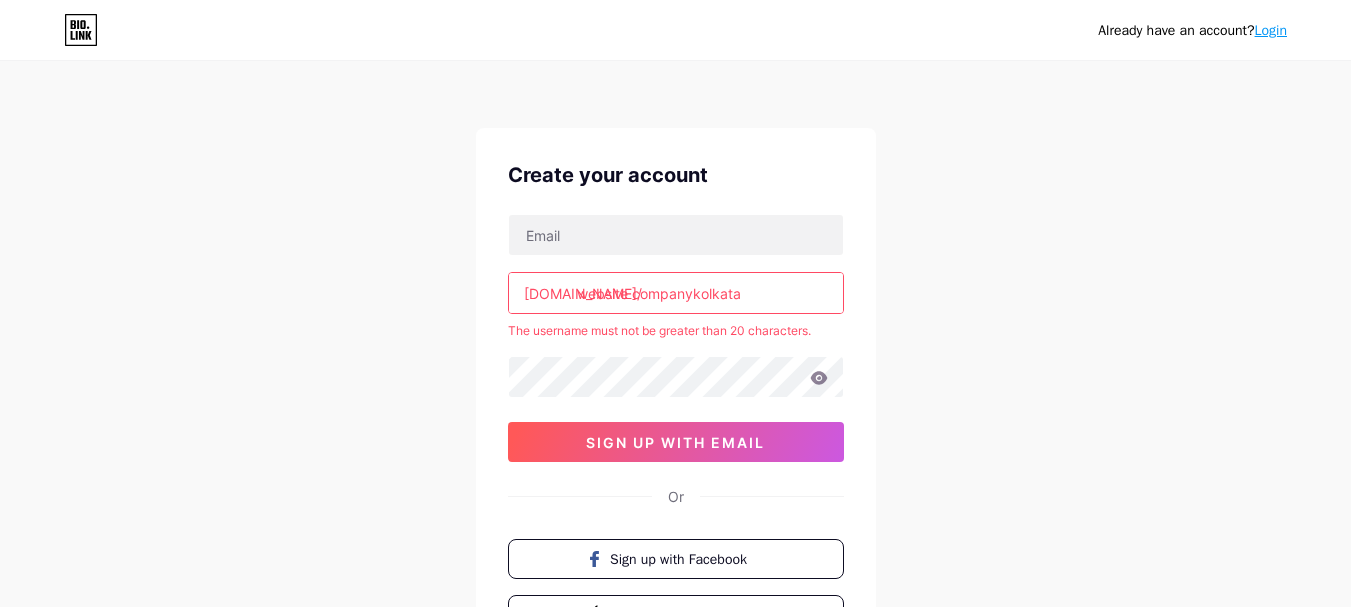 click on "website companykolkata" at bounding box center (676, 293) 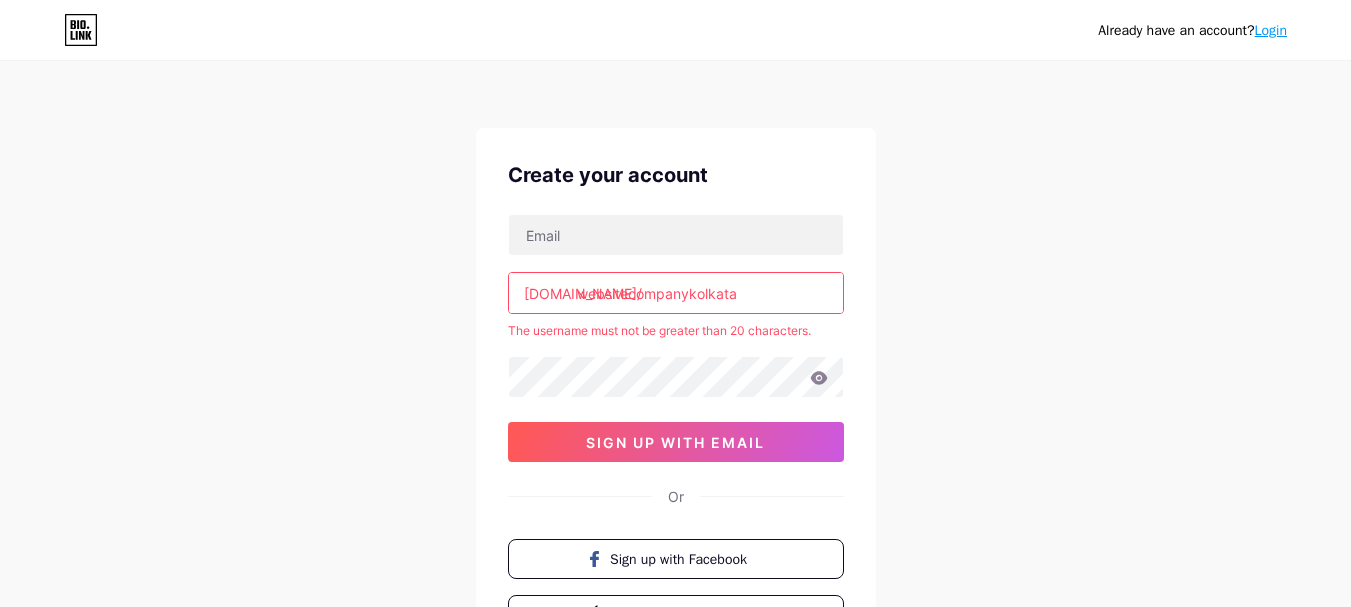 click on "Already have an account?  Login   Create your account         [DOMAIN_NAME]/   websitecompanykolkata     The username must not be greater than 20 characters.                 sign up with email         Or       Sign up with Facebook
Sign up with Apple
By signing up, you agree to our  Terms of Service  and  Privacy Policy ." at bounding box center (675, 395) 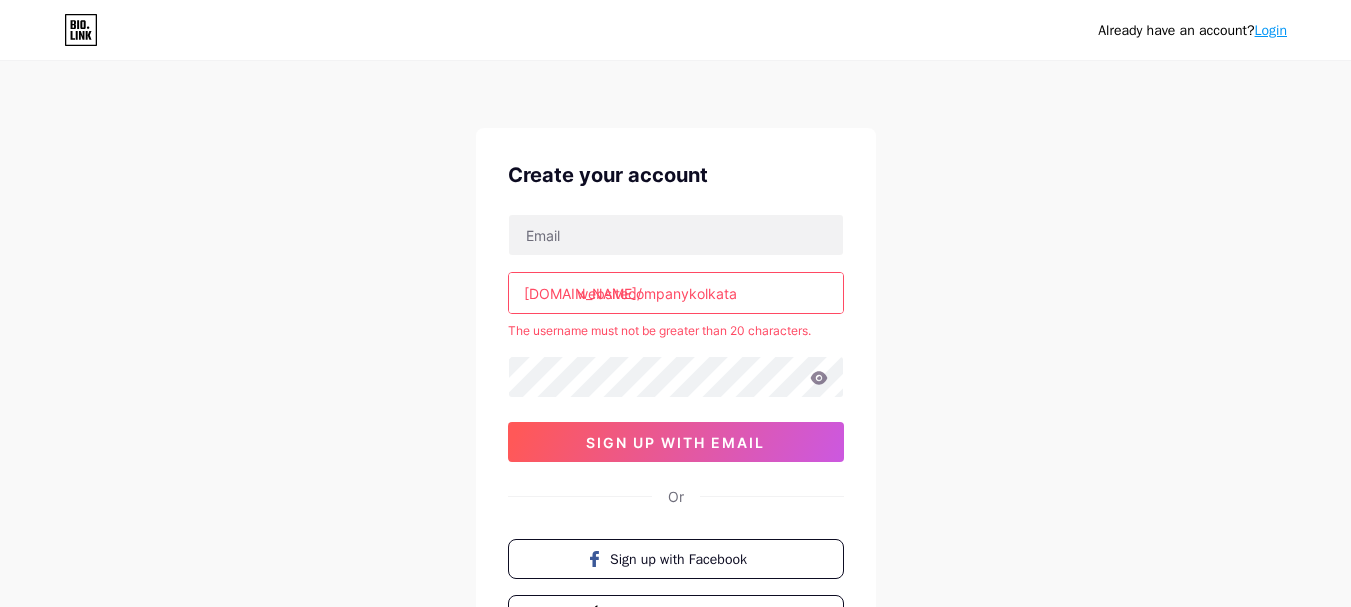 drag, startPoint x: 605, startPoint y: 290, endPoint x: 688, endPoint y: 291, distance: 83.00603 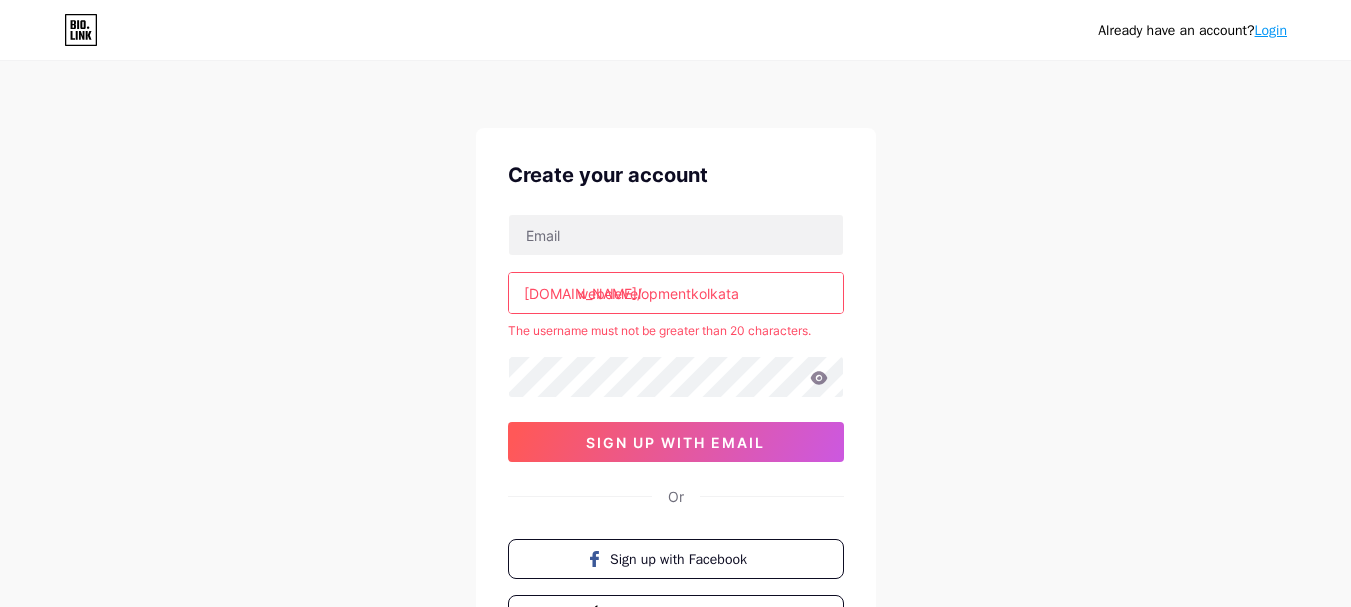 click on "Create your account         [DOMAIN_NAME]/   webdevelopmentkolkata     The username must not be greater than 20 characters.                 sign up with email         Or       Sign up with Facebook
Sign up with Apple" at bounding box center [676, 397] 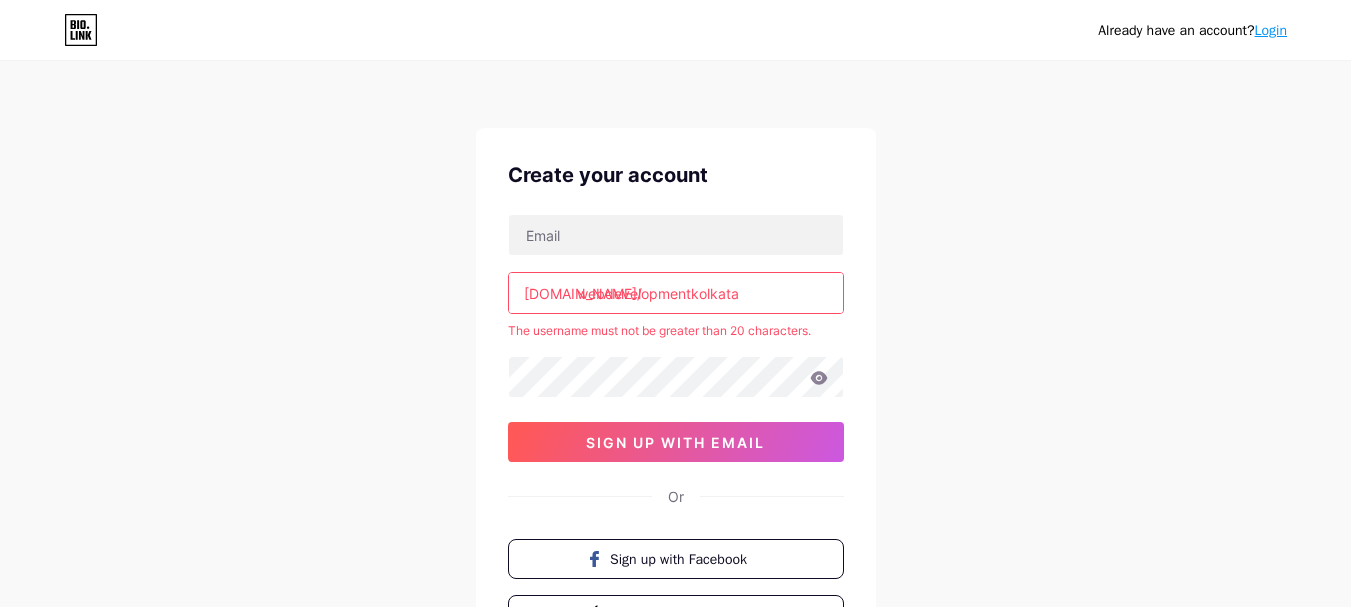 drag, startPoint x: 607, startPoint y: 292, endPoint x: 692, endPoint y: 301, distance: 85.47514 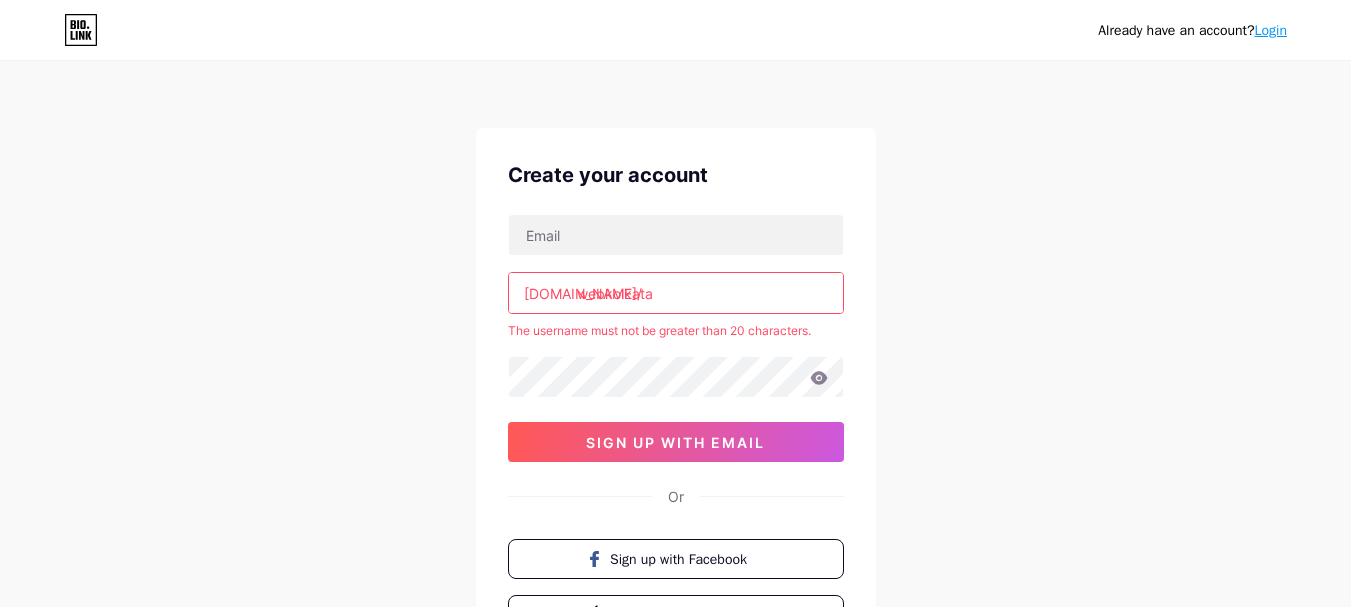 click on "Already have an account?  Login   Create your account         [DOMAIN_NAME]/   webkolkata     The username must not be greater than 20 characters.                 sign up with email         Or       Sign up with Facebook
Sign up with Apple
By signing up, you agree to our  Terms of Service  and  Privacy Policy ." at bounding box center (675, 395) 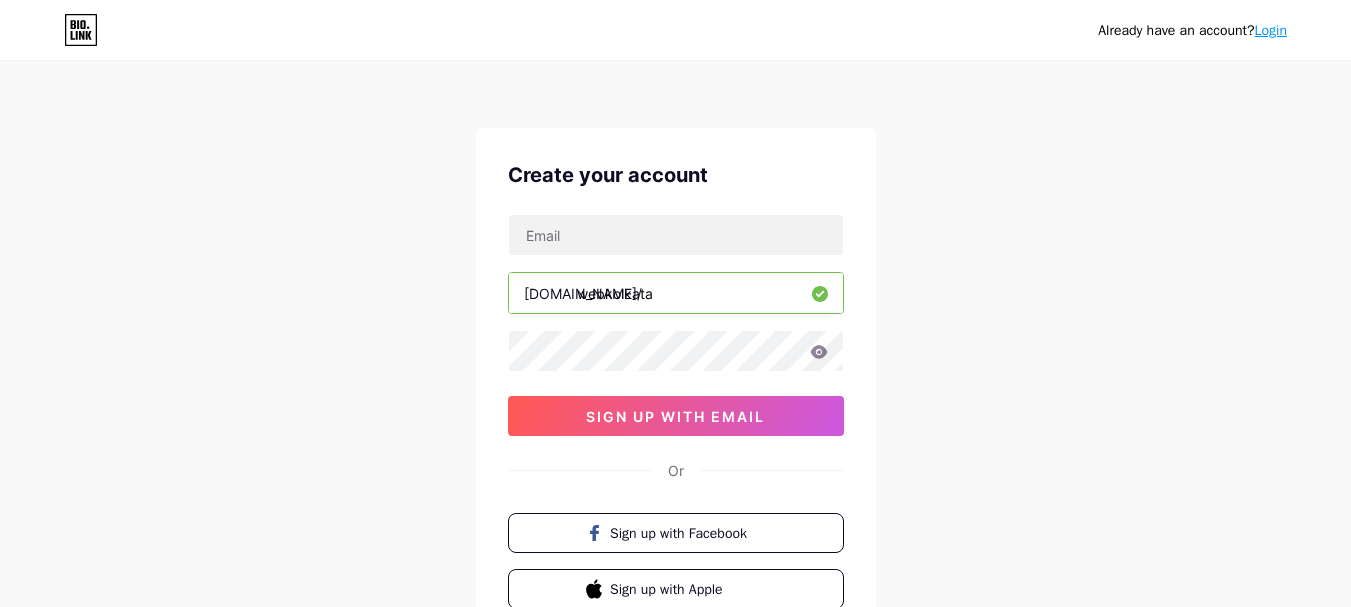 click on "webkolkata" at bounding box center [676, 293] 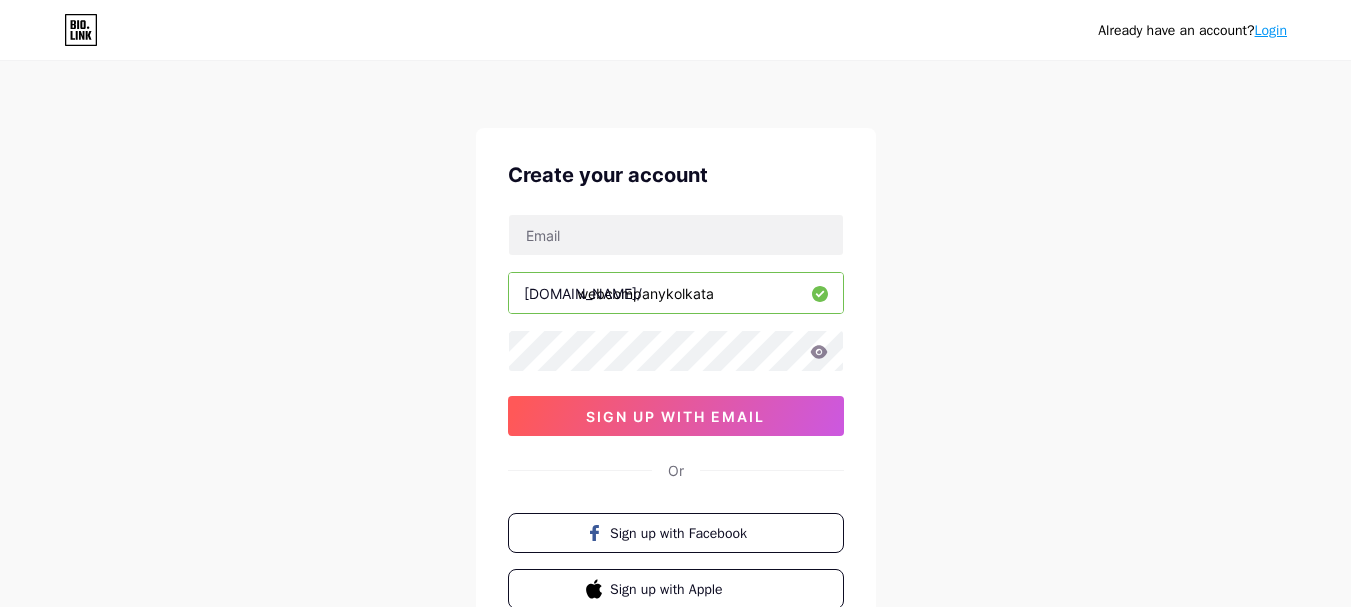 type on "webcompanykolkata" 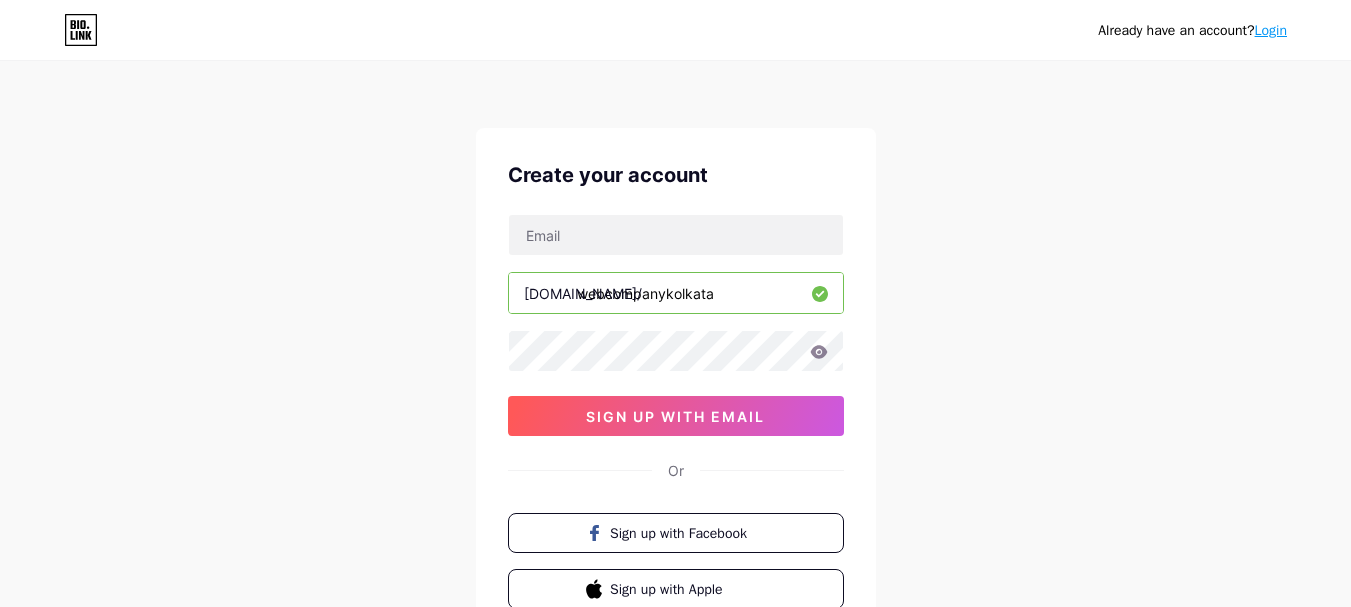 click on "Already have an account?  Login   Create your account         [DOMAIN_NAME]/   webcompanykolkata                     sign up with email         Or       Sign up with Facebook
Sign up with Apple
By signing up, you agree to our  Terms of Service  and  Privacy Policy ." at bounding box center [675, 382] 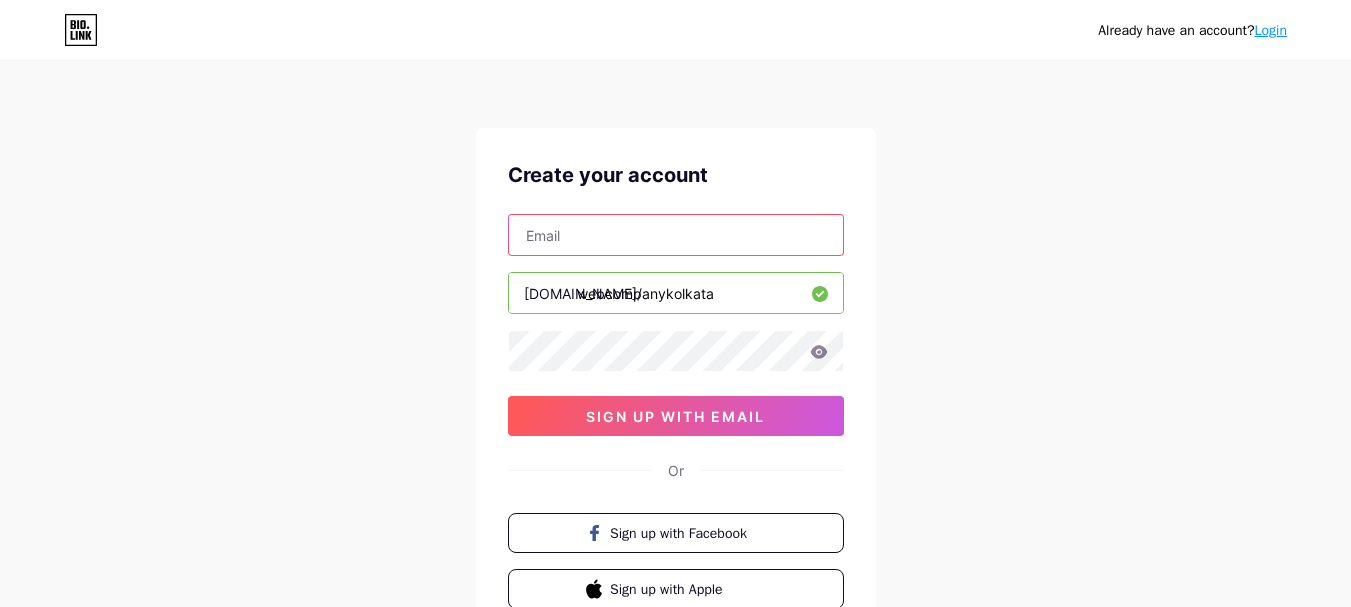 click at bounding box center [676, 235] 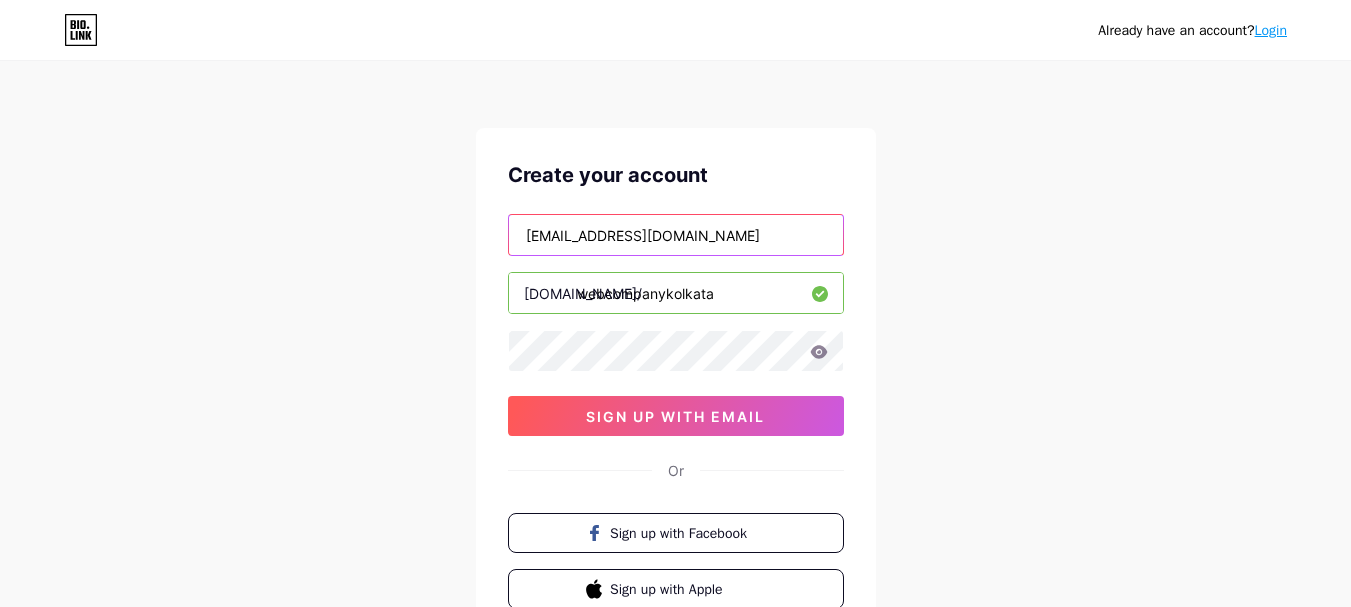 type on "[EMAIL_ADDRESS][DOMAIN_NAME]" 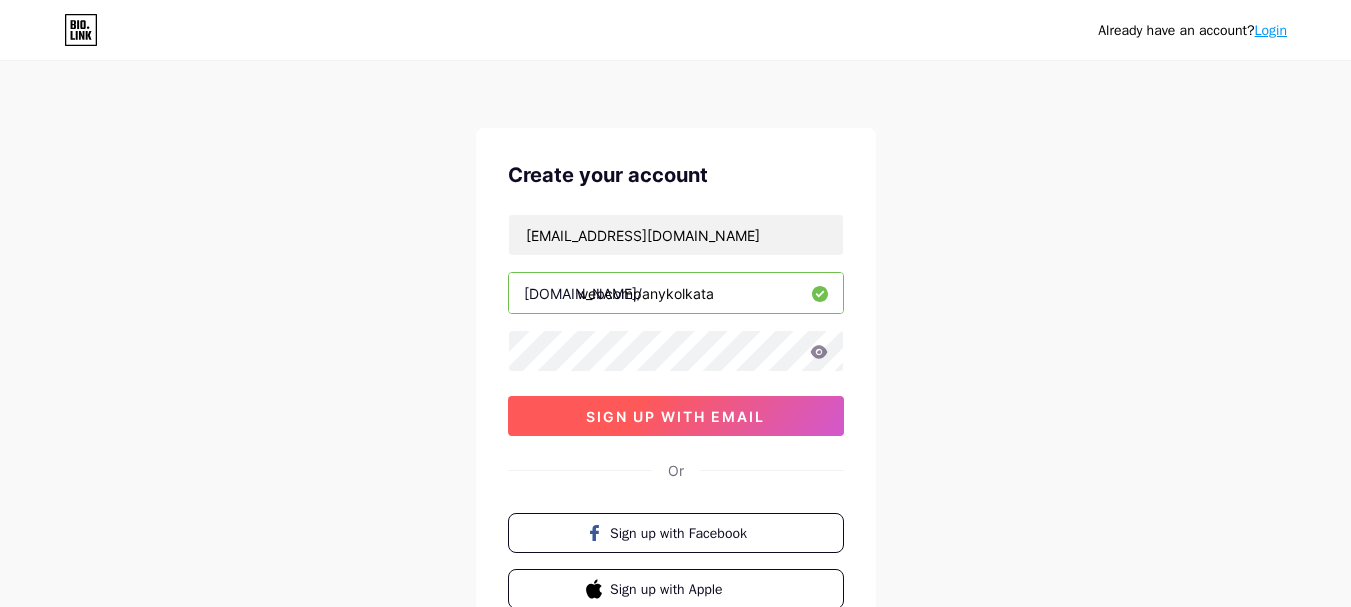 click on "sign up with email" at bounding box center [675, 416] 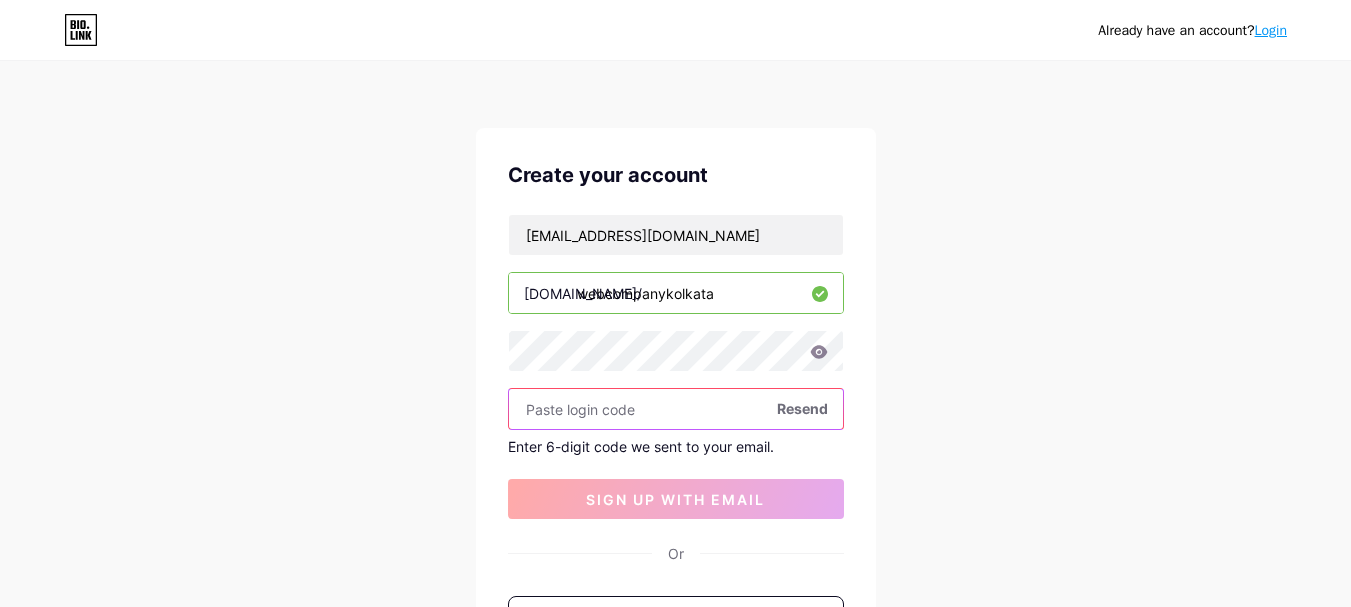drag, startPoint x: 592, startPoint y: 393, endPoint x: 592, endPoint y: 404, distance: 11 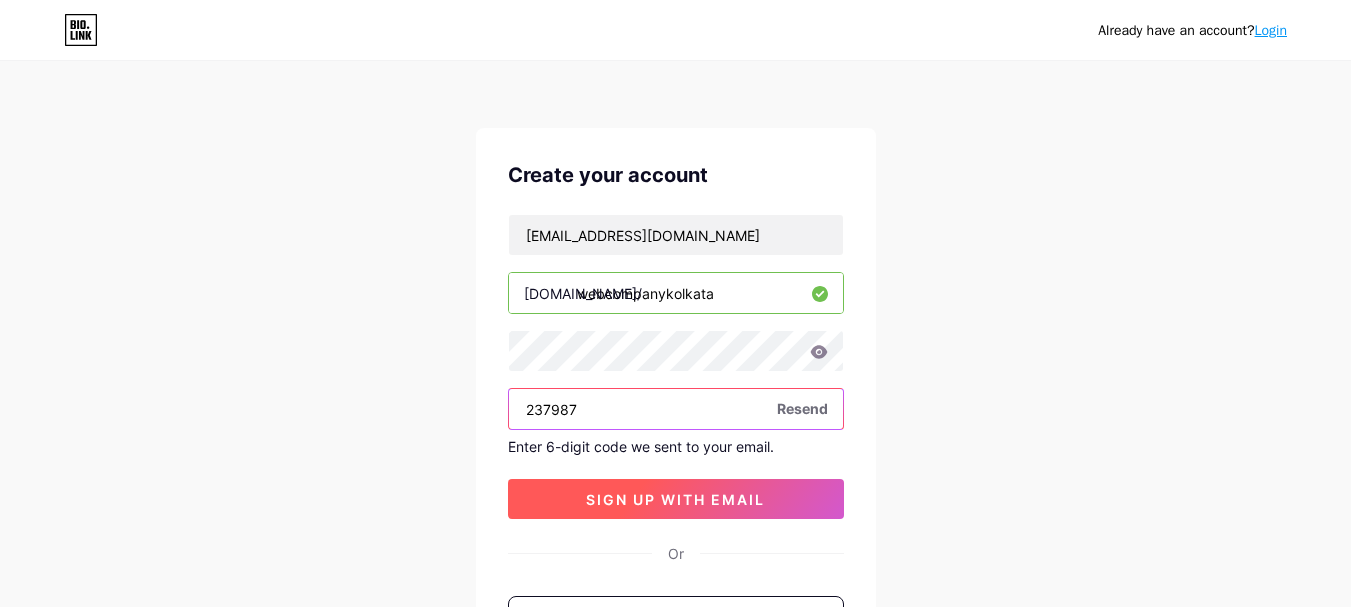 type on "237987" 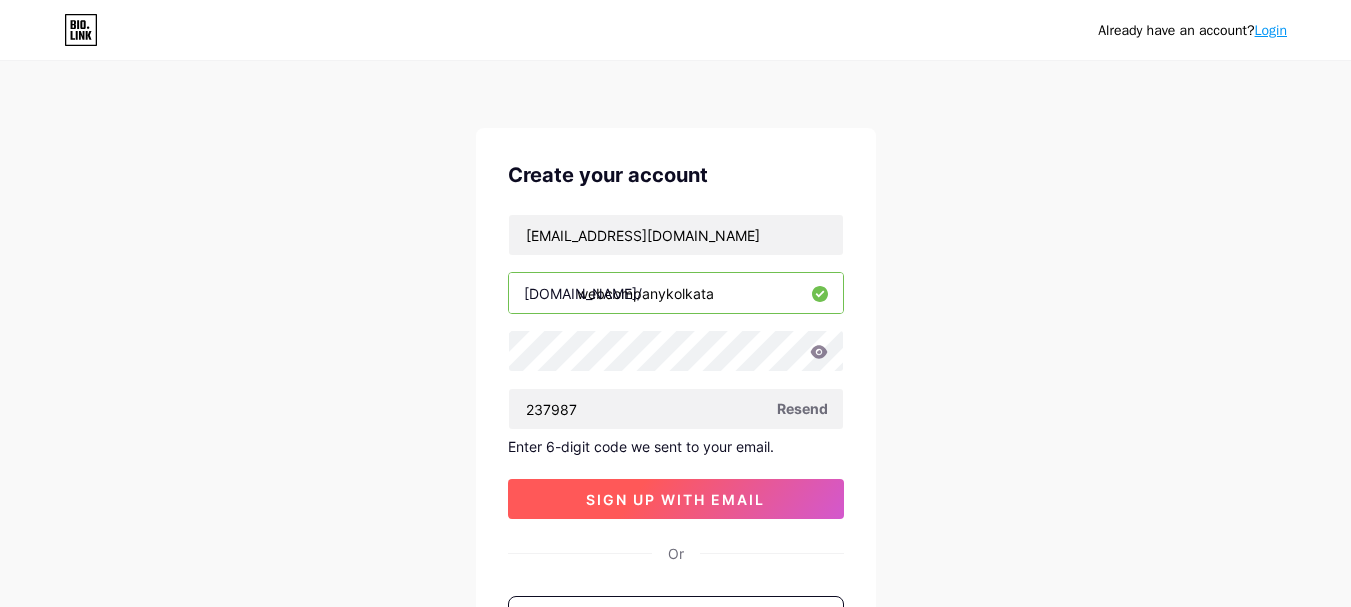 click on "sign up with email" at bounding box center [675, 499] 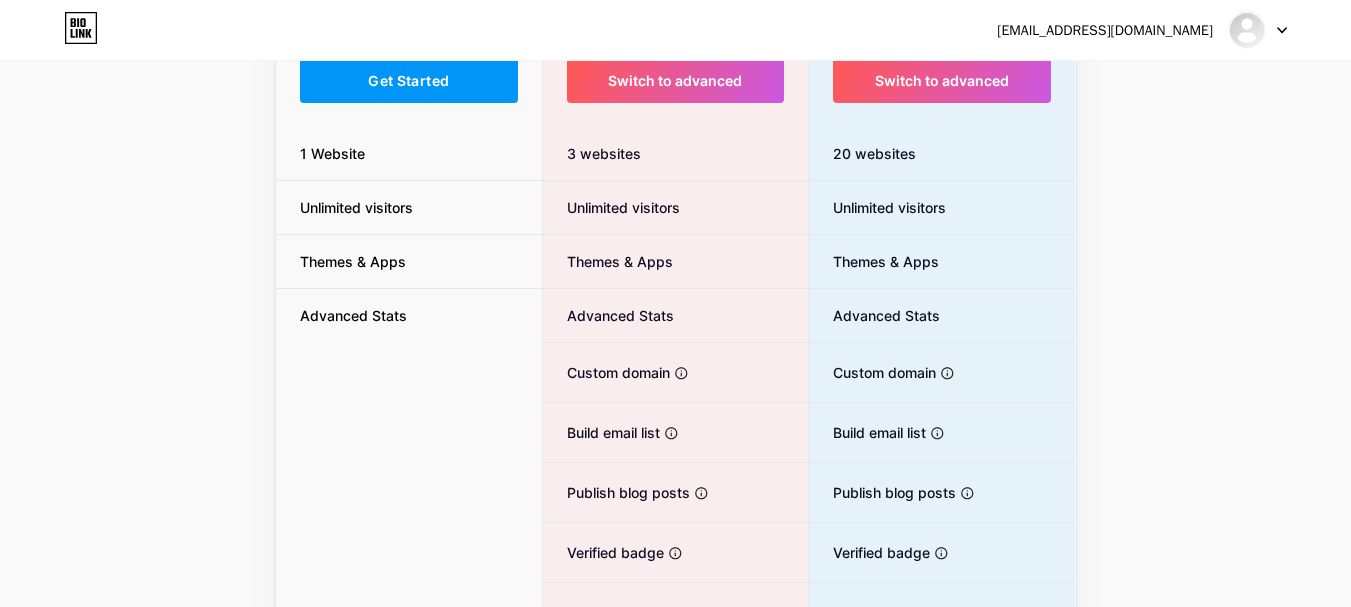 scroll, scrollTop: 75, scrollLeft: 0, axis: vertical 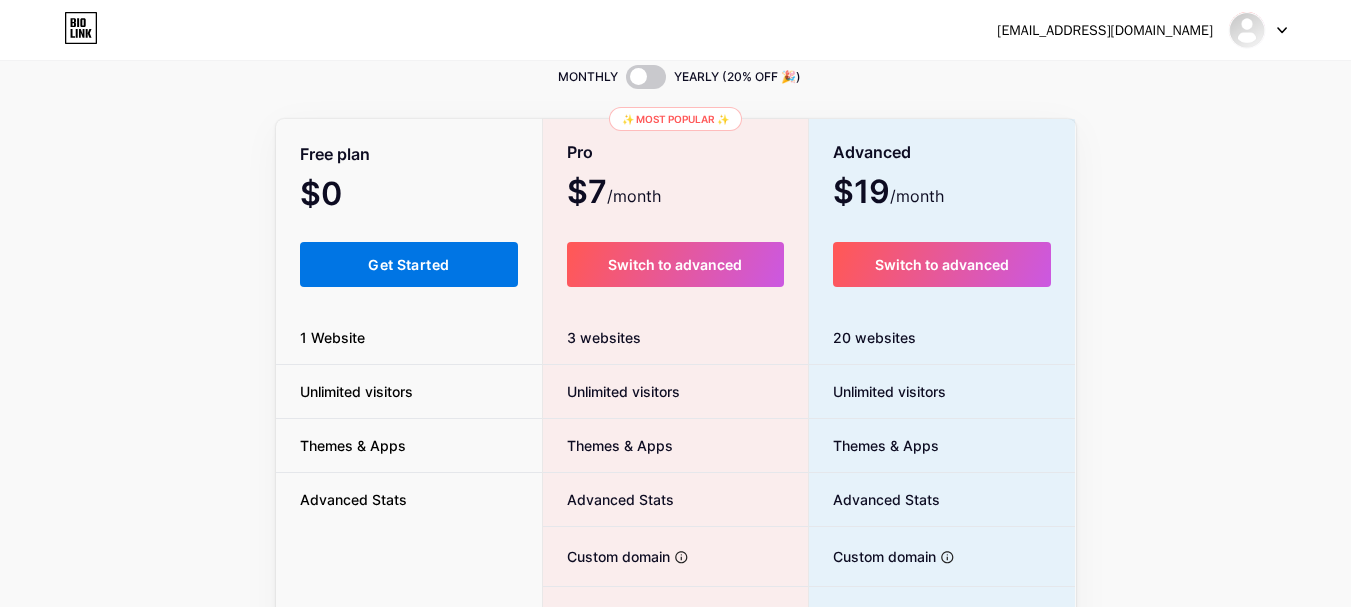 click on "Get Started" at bounding box center (408, 264) 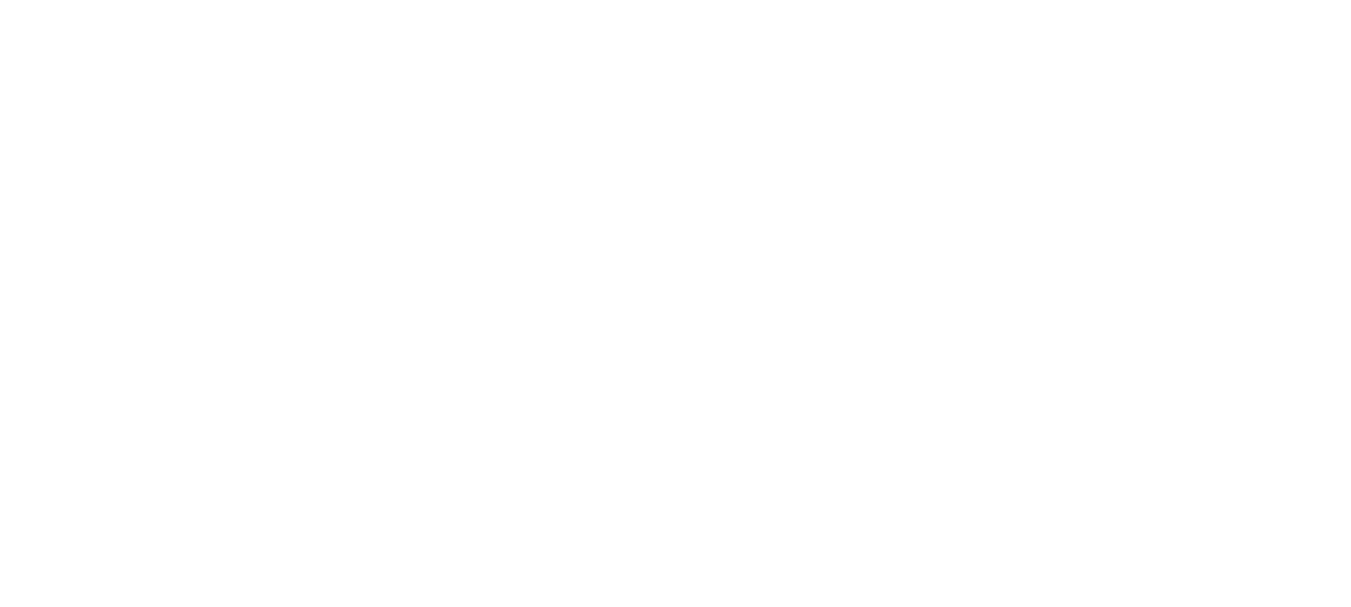 scroll, scrollTop: 0, scrollLeft: 0, axis: both 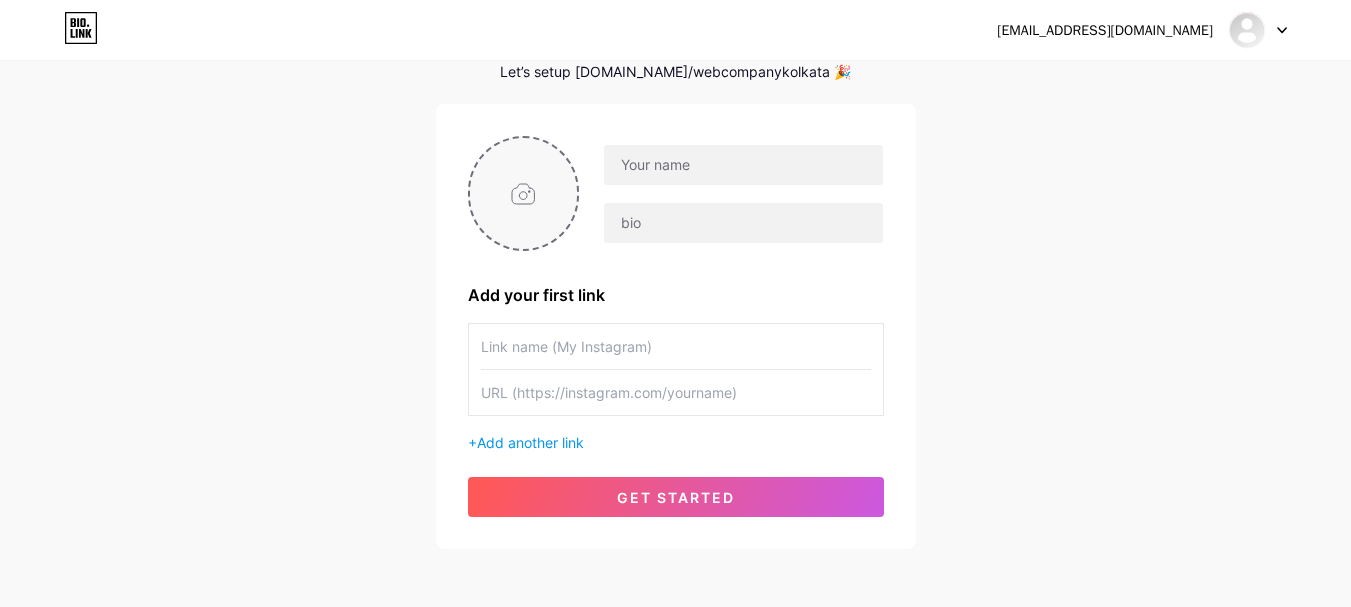 click at bounding box center [524, 193] 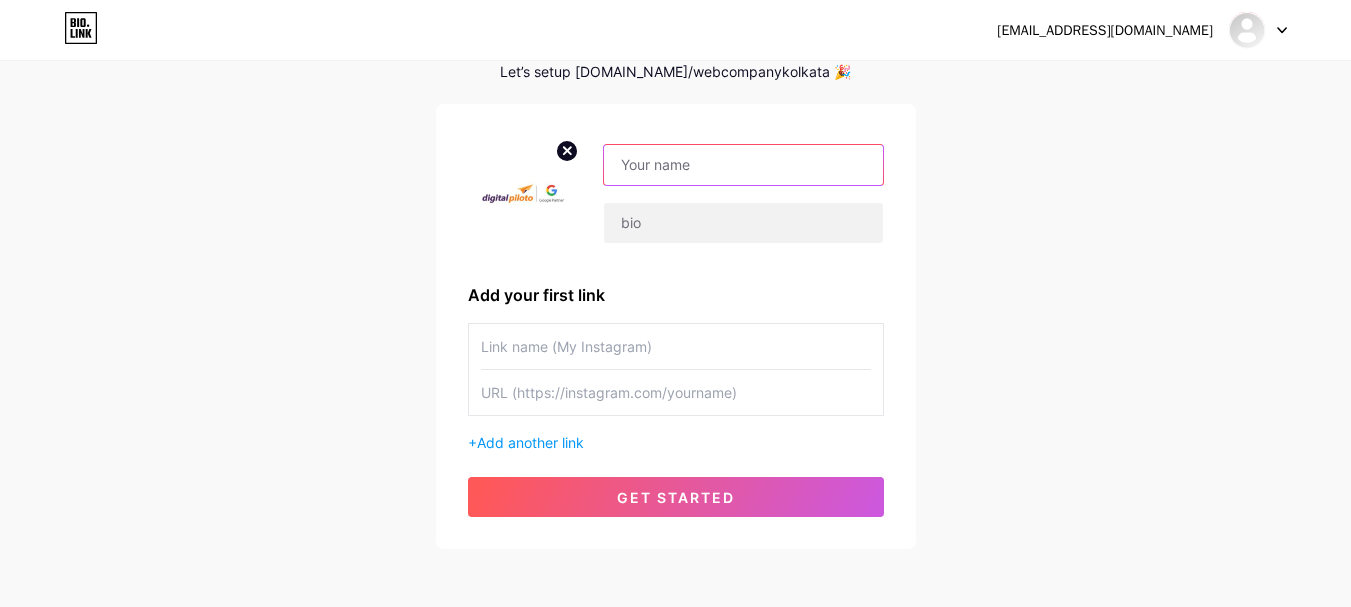click at bounding box center (743, 165) 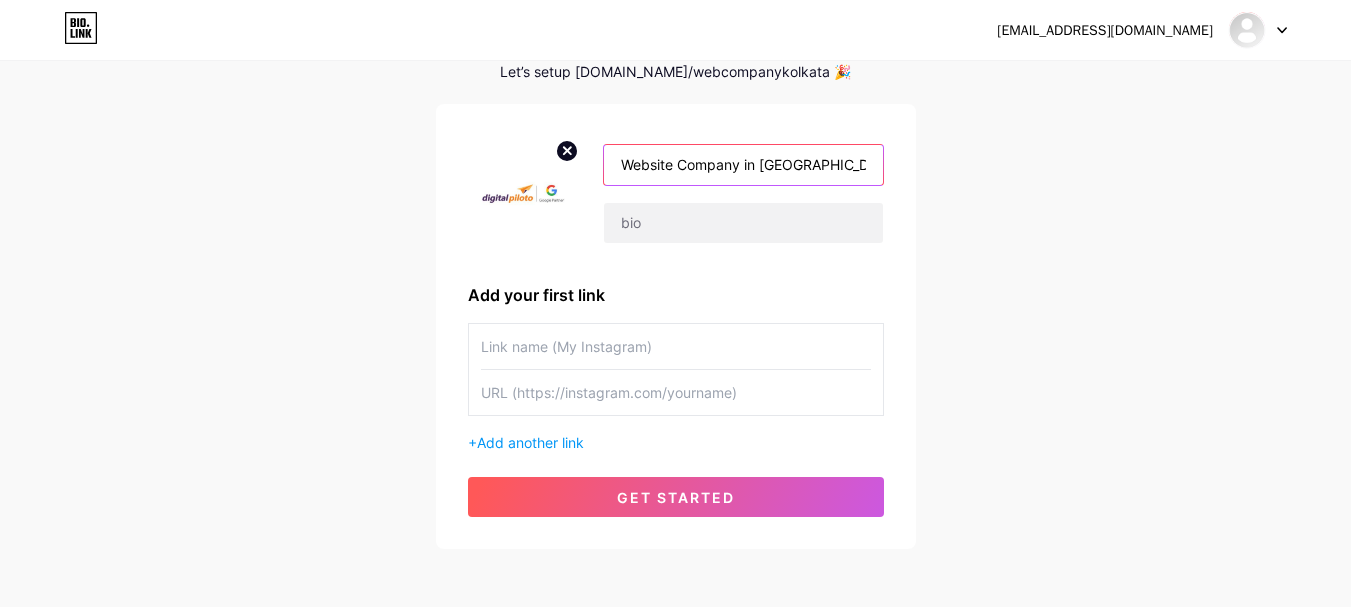 type on "Website Company in [GEOGRAPHIC_DATA]" 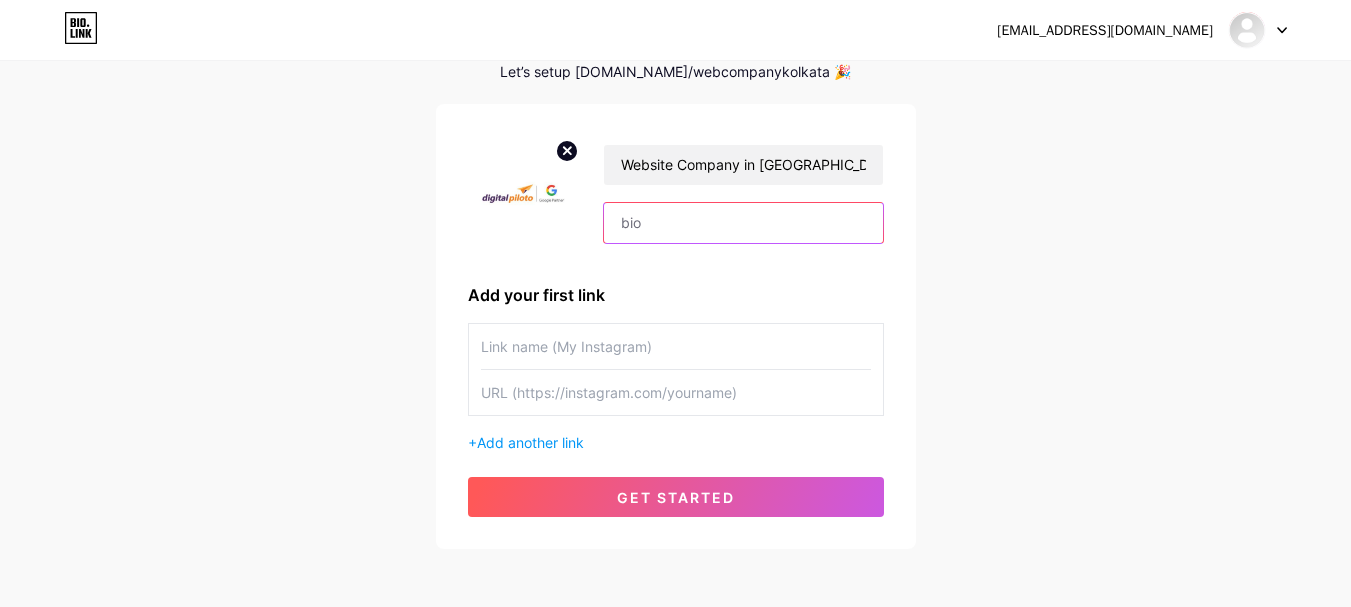 click at bounding box center [743, 223] 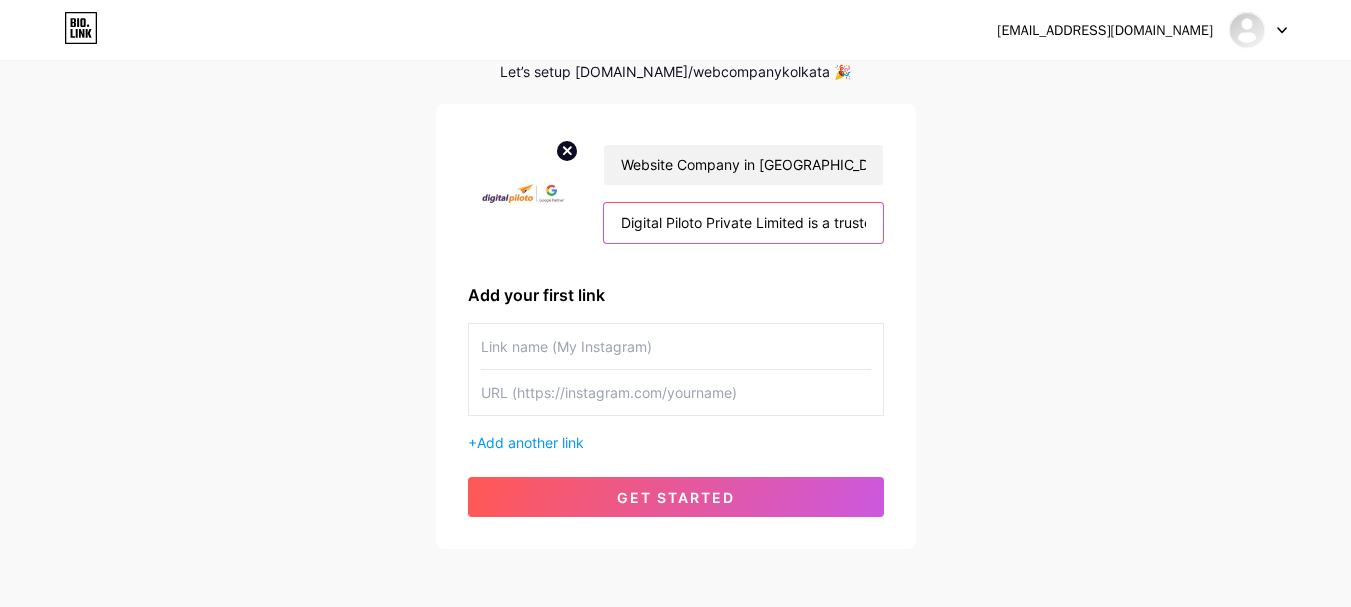 scroll, scrollTop: 0, scrollLeft: 2976, axis: horizontal 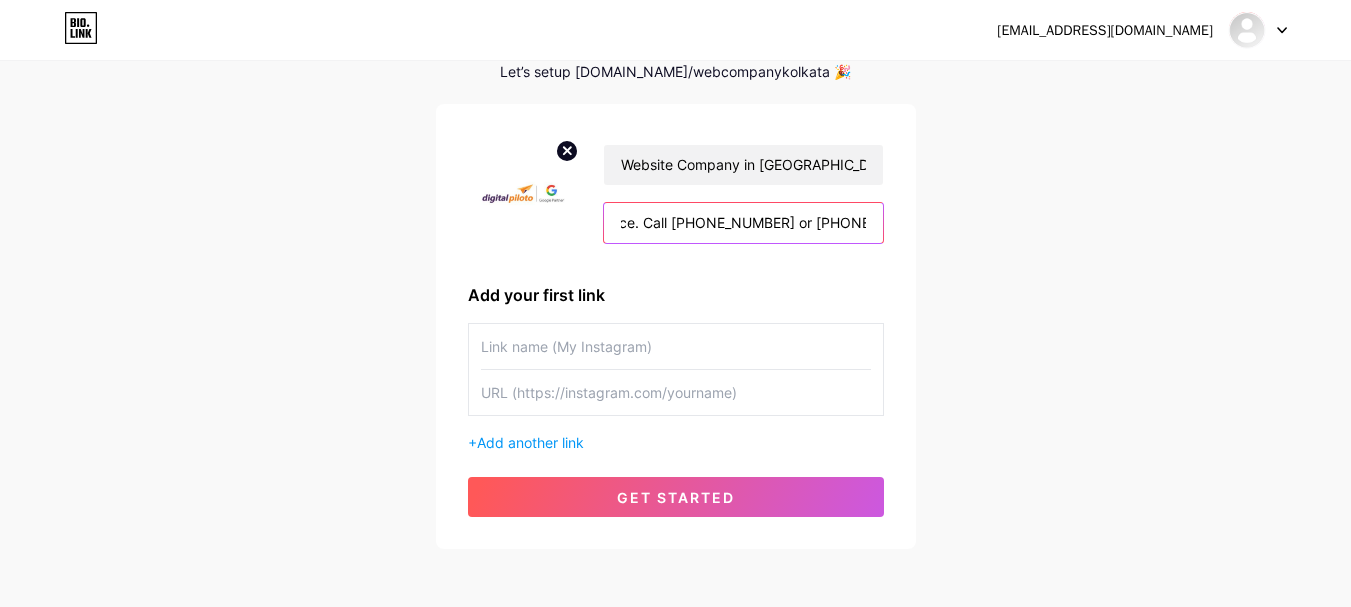 type on "Digital Piloto Private Limited is a trusted website company in [GEOGRAPHIC_DATA] delivering high-quality digital solutions tailored to your brand. As the best web development company in [GEOGRAPHIC_DATA], we specialize in responsive web design, custom development, eCommerce solutions, and SEO-ready websites. Our expert developers build secure, fast, and user-friendly websites that drive results. Partner with us to enhance your online presence. Call [PHONE_NUMBER] or [PHONE_NUMBER] for consultation." 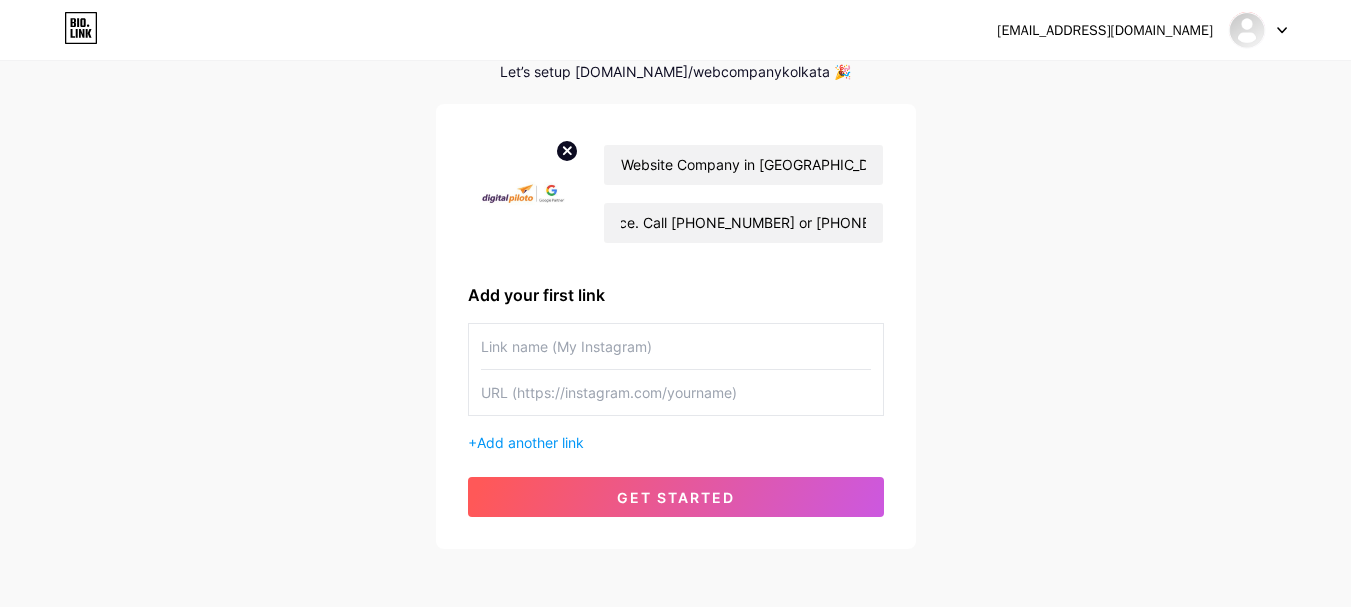 scroll, scrollTop: 0, scrollLeft: 0, axis: both 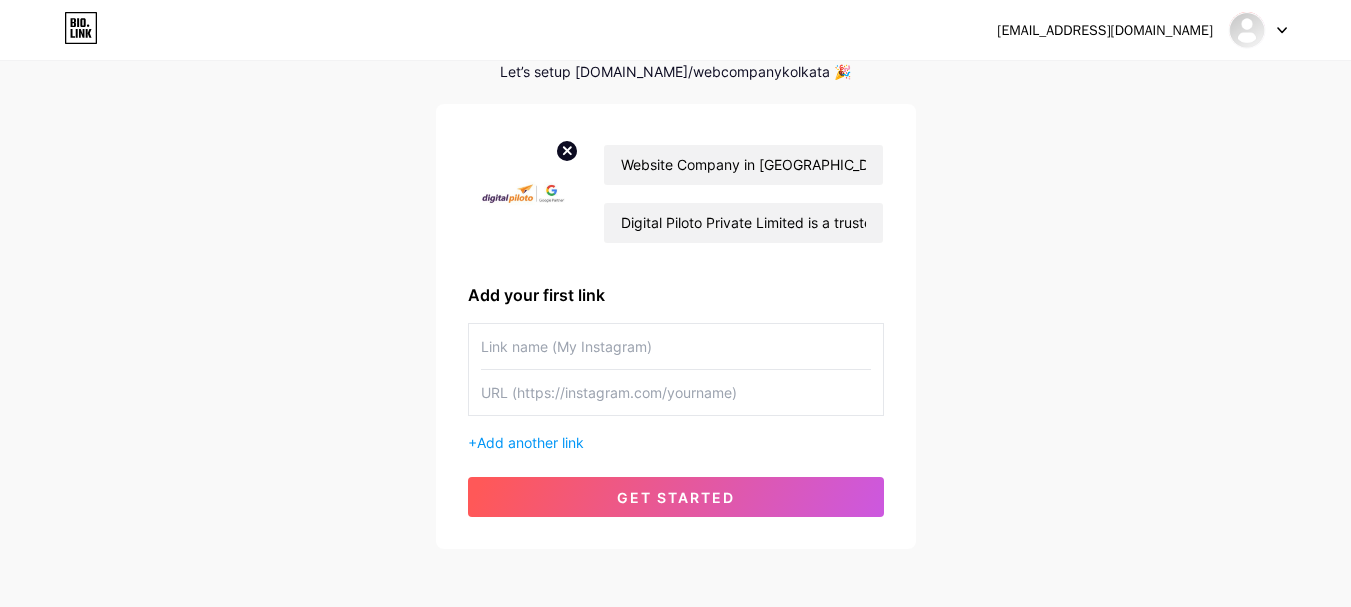 click at bounding box center (676, 346) 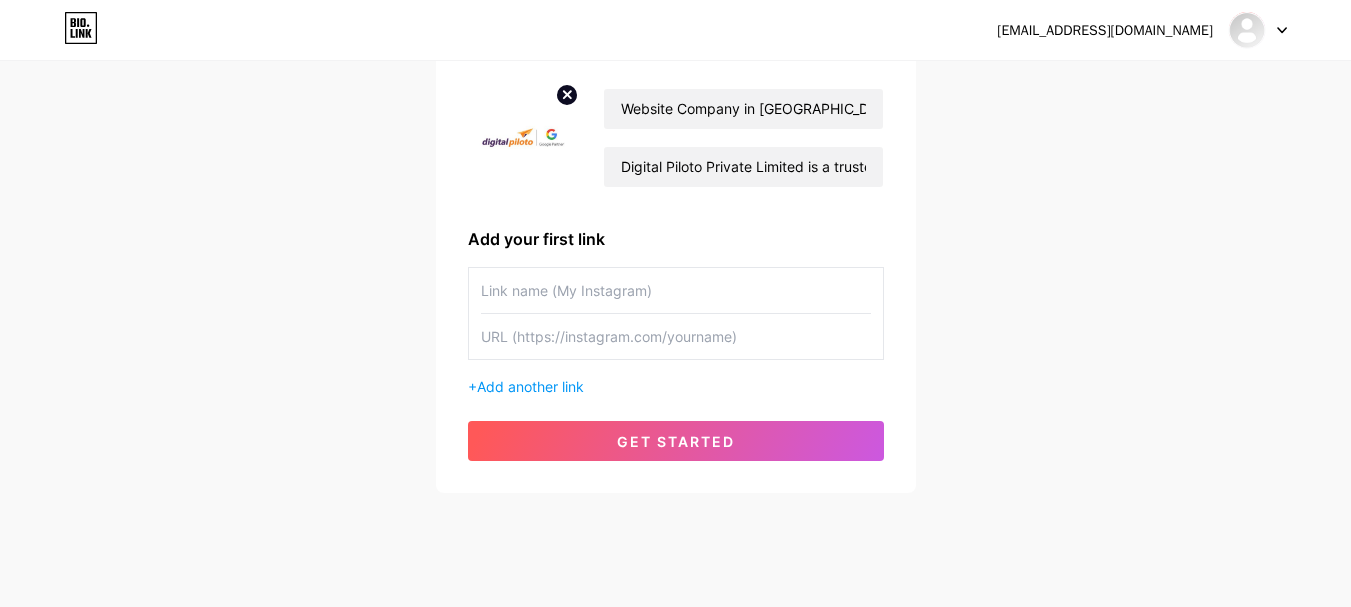 scroll, scrollTop: 186, scrollLeft: 0, axis: vertical 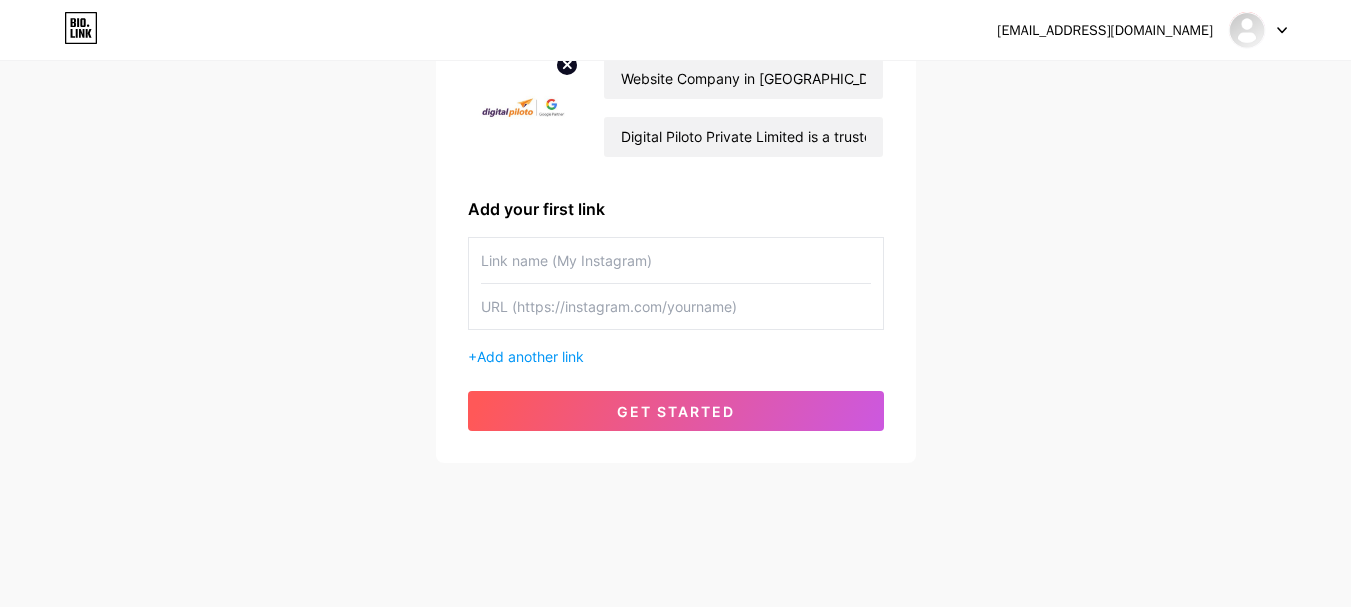 click on "[EMAIL_ADDRESS][DOMAIN_NAME]           Dashboard     Logout   Setup your page   Let’s setup [DOMAIN_NAME]/webcompanykolkata 🎉               Website Company in [GEOGRAPHIC_DATA]     Digital Piloto Private Limited is a trusted website company in [GEOGRAPHIC_DATA] delivering high-quality digital solutions tailored to your brand. As the best web development company in [GEOGRAPHIC_DATA], we specialize in responsive web design, custom development, eCommerce solutions, and SEO-ready websites. Our expert developers build secure, fast, and user-friendly websites that drive results. Partner with us to enhance your online presence. Call [PHONE_NUMBER] or [PHONE_NUMBER] for consultation.     Add your first link
+  Add another link     get started" at bounding box center [675, 170] 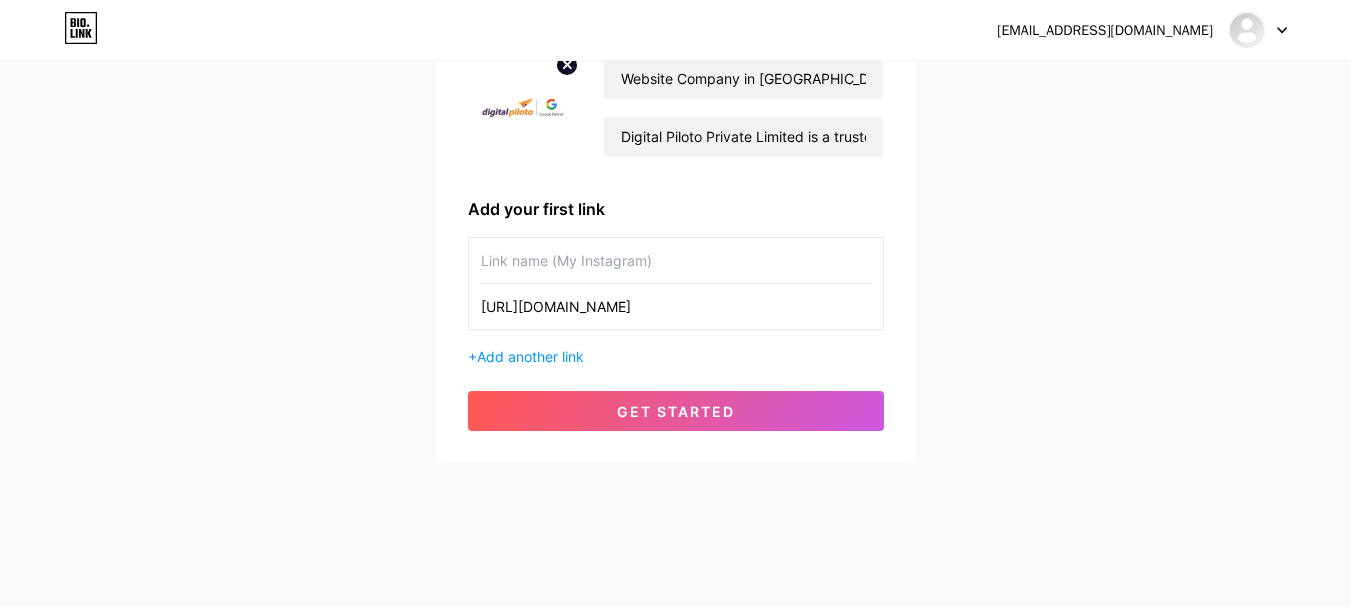 type on "[URL][DOMAIN_NAME]" 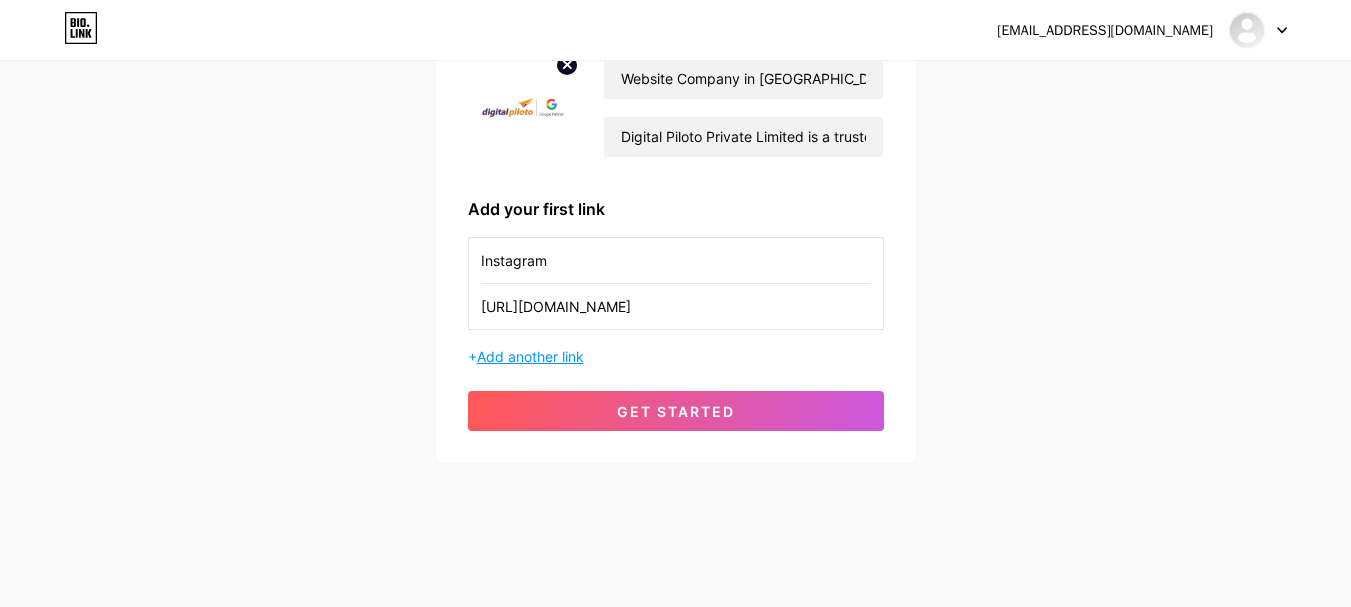type on "Instagram" 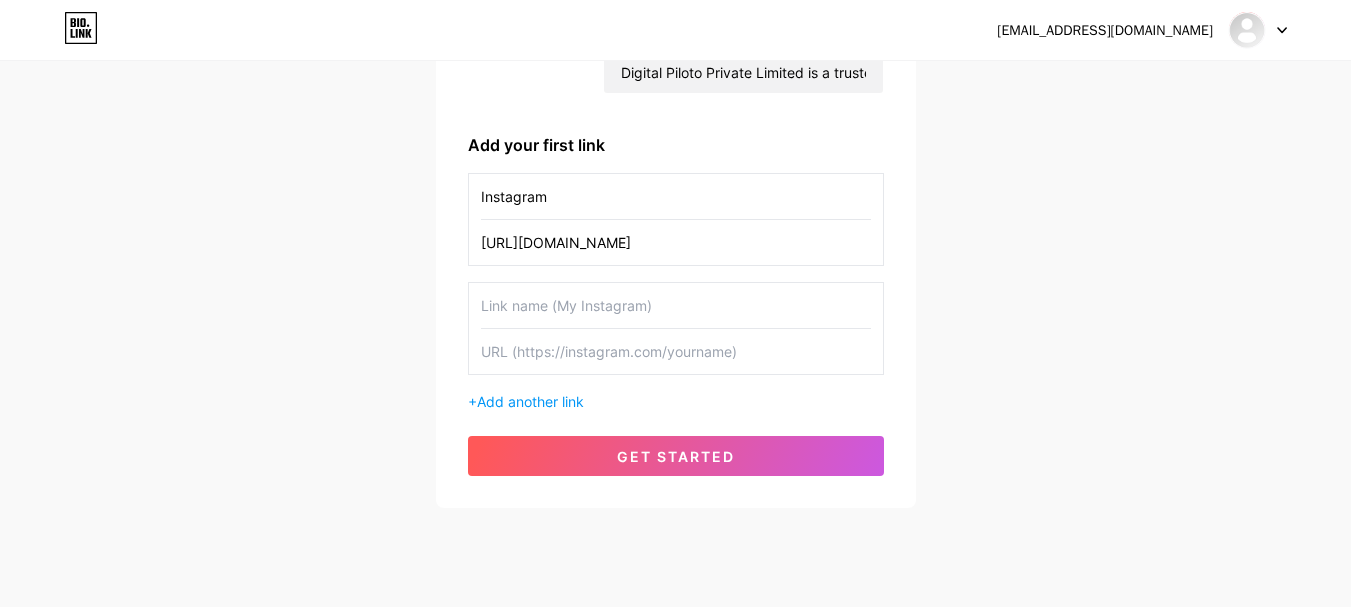scroll, scrollTop: 286, scrollLeft: 0, axis: vertical 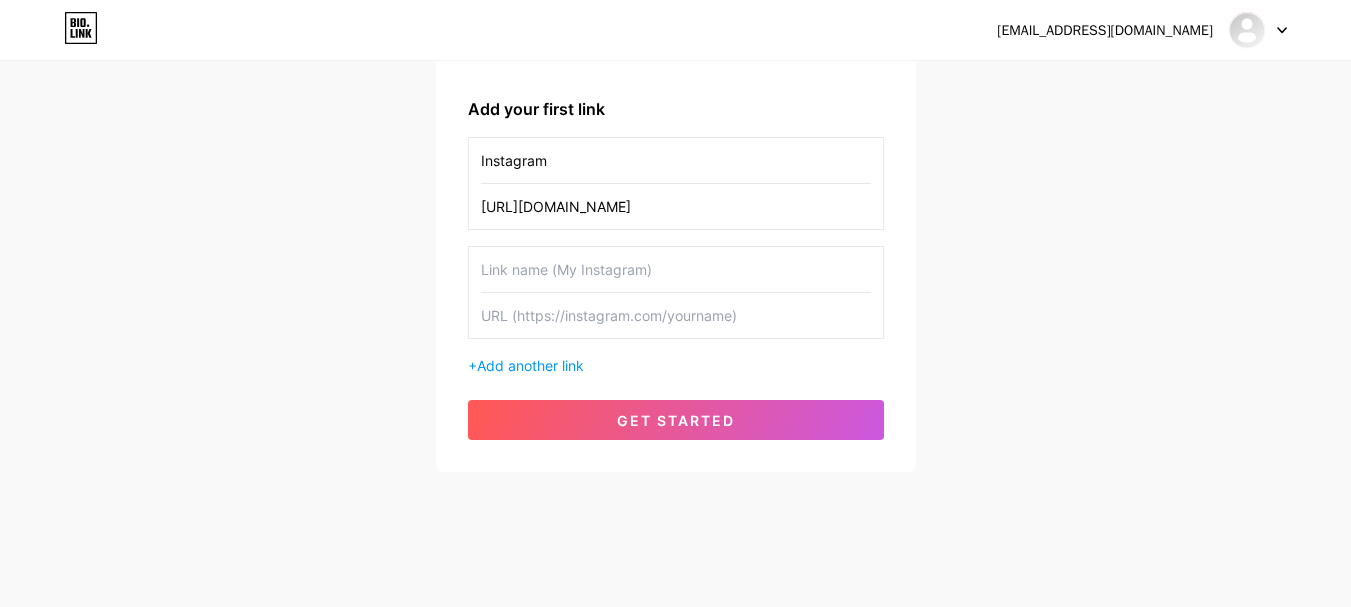 click at bounding box center (676, 315) 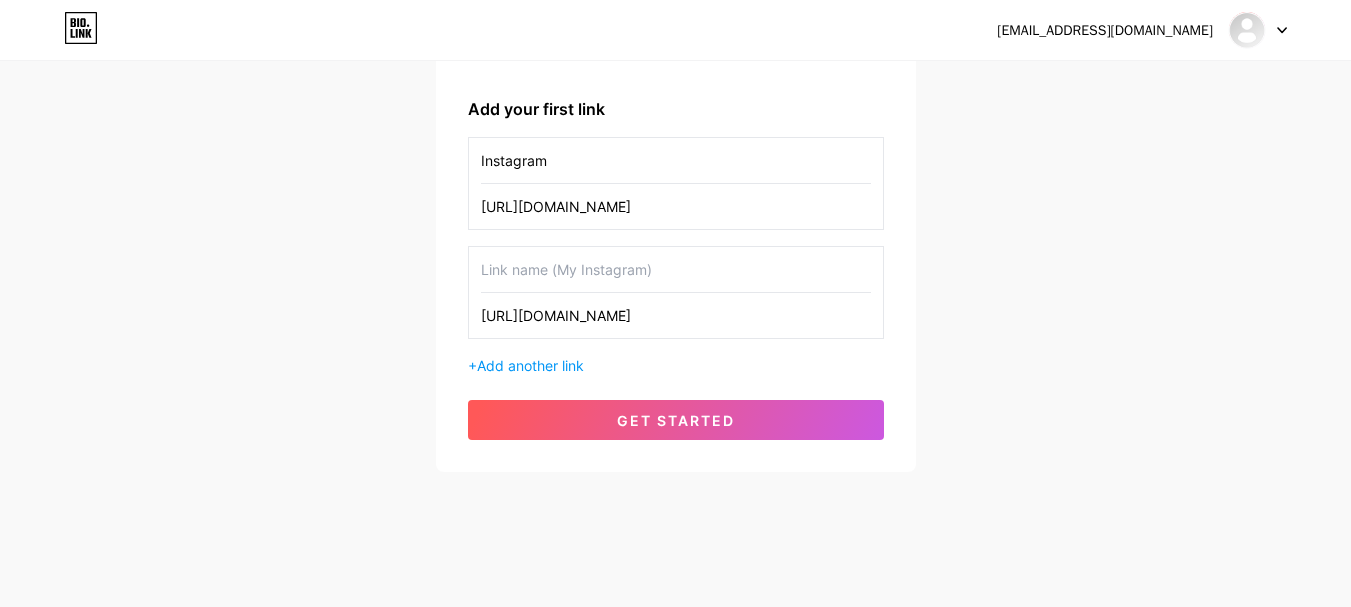 drag, startPoint x: 565, startPoint y: 310, endPoint x: 625, endPoint y: 312, distance: 60.033325 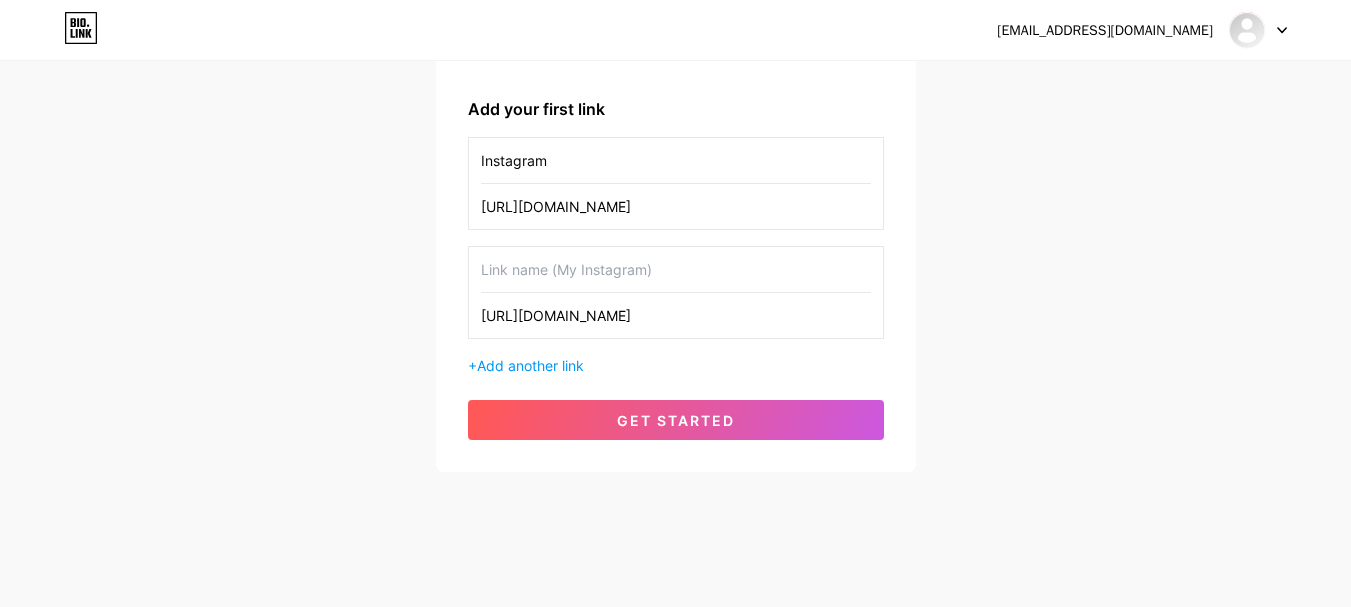 click on "[URL][DOMAIN_NAME]" at bounding box center [676, 315] 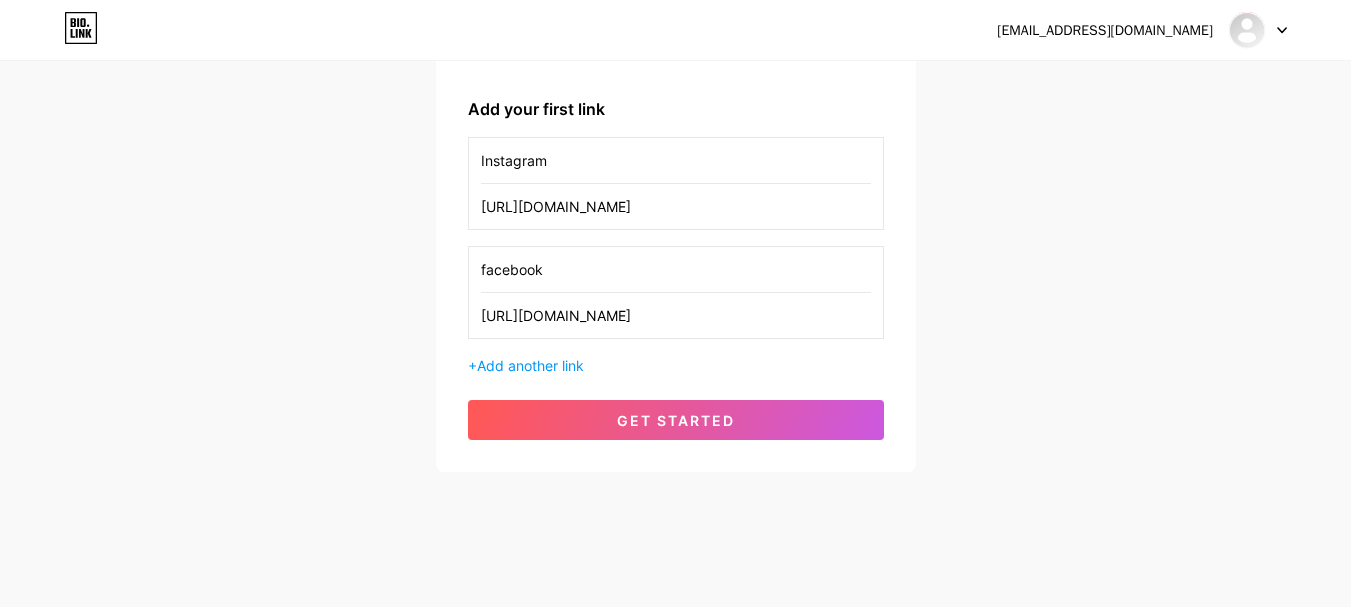drag, startPoint x: 488, startPoint y: 269, endPoint x: 448, endPoint y: 269, distance: 40 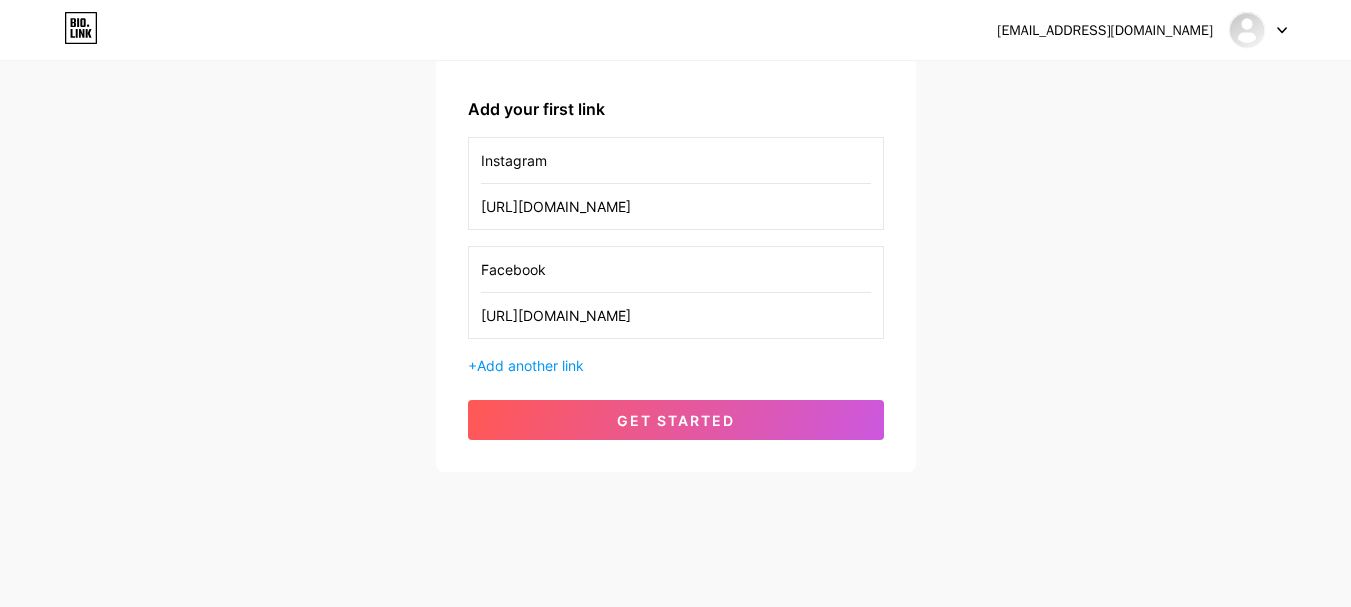 type on "Facebook" 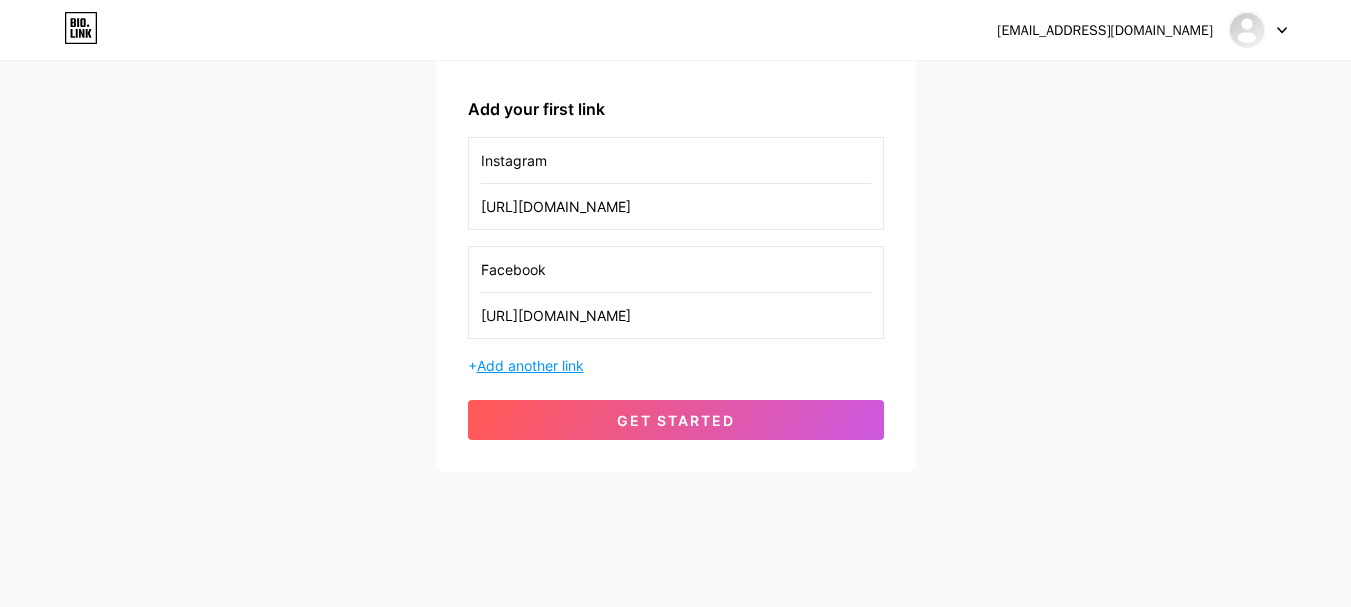 click on "Add another link" at bounding box center (530, 365) 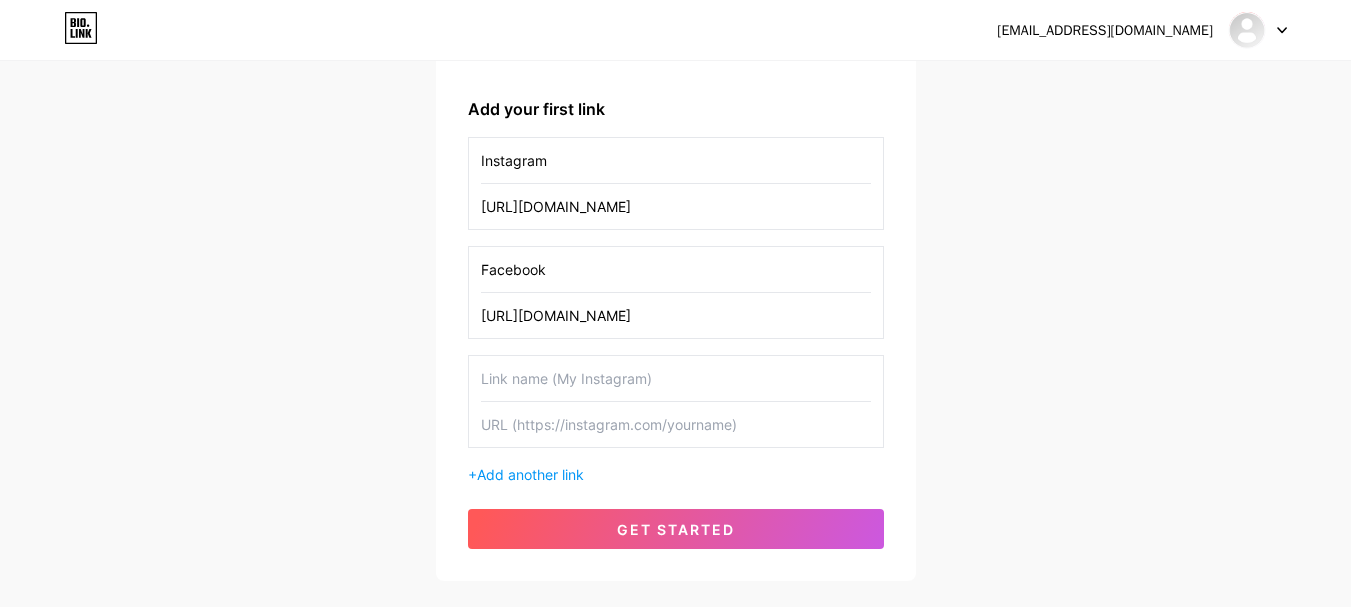 click on "[EMAIL_ADDRESS][DOMAIN_NAME]           Dashboard     Logout   Setup your page   Let’s setup [DOMAIN_NAME]/webcompanykolkata 🎉               Website Company in [GEOGRAPHIC_DATA]     Digital Piloto Private Limited is a trusted website company in [GEOGRAPHIC_DATA] delivering high-quality digital solutions tailored to your brand. As the best web development company in [GEOGRAPHIC_DATA], we specialize in responsive web design, custom development, eCommerce solutions, and SEO-ready websites. Our expert developers build secure, fast, and user-friendly websites that drive results. Partner with us to enhance your online presence. Call [PHONE_NUMBER] or [PHONE_NUMBER] for consultation.     Add your first link   Instagram   [URL][DOMAIN_NAME]   Facebook   [URL][DOMAIN_NAME]
+  Add another link     get started" at bounding box center (675, 179) 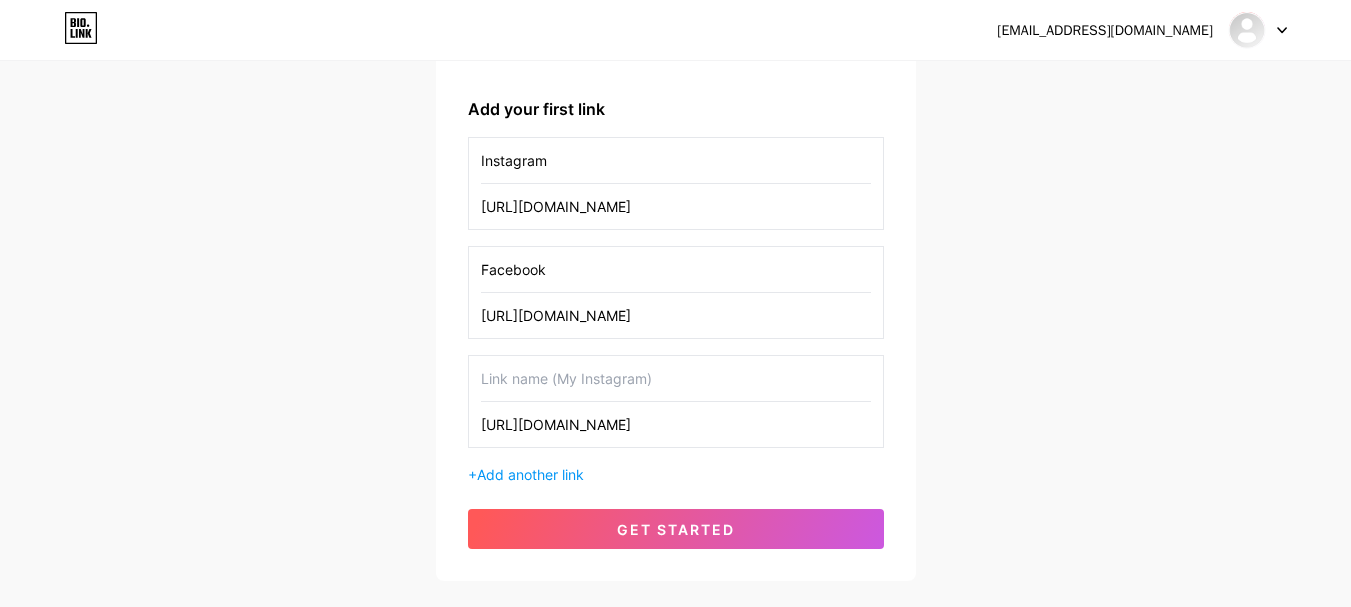 drag, startPoint x: 526, startPoint y: 424, endPoint x: 543, endPoint y: 424, distance: 17 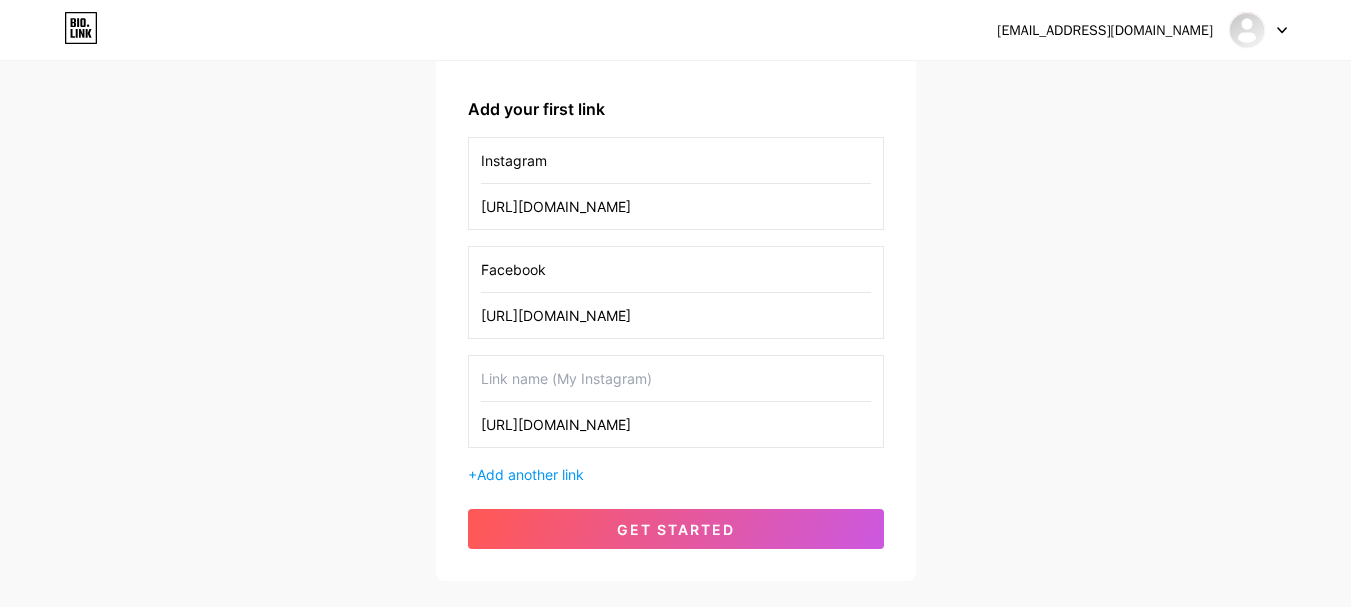 drag, startPoint x: 528, startPoint y: 425, endPoint x: 573, endPoint y: 424, distance: 45.01111 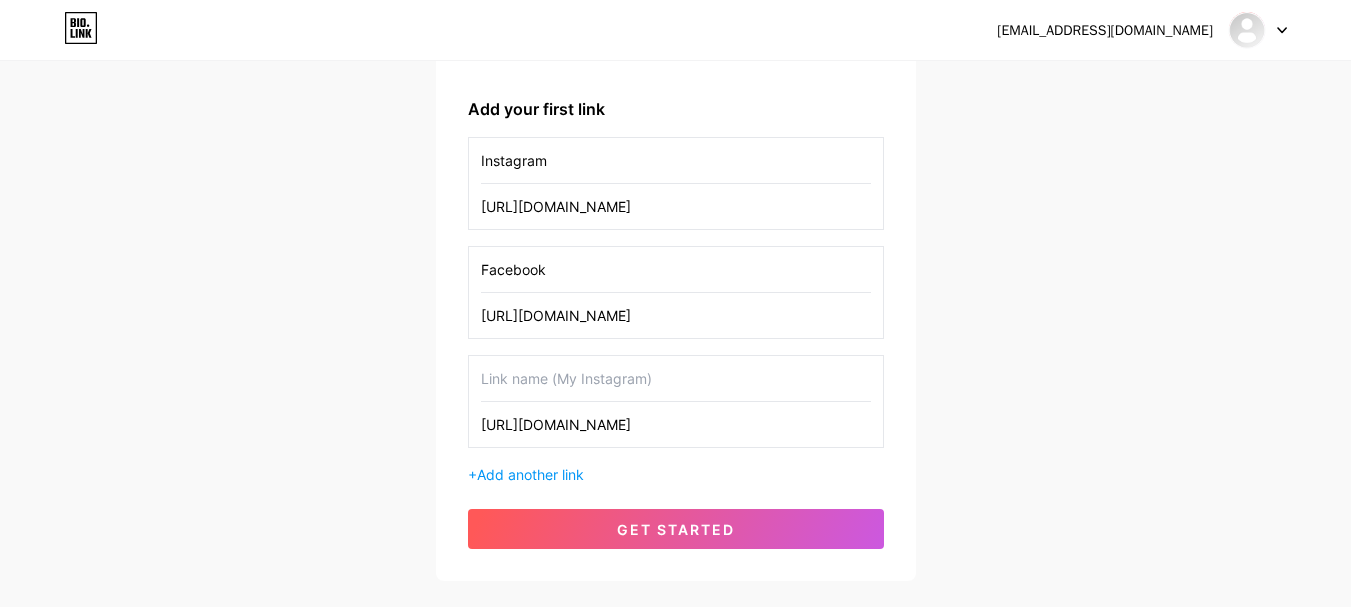click on "[URL][DOMAIN_NAME]" at bounding box center [676, 424] 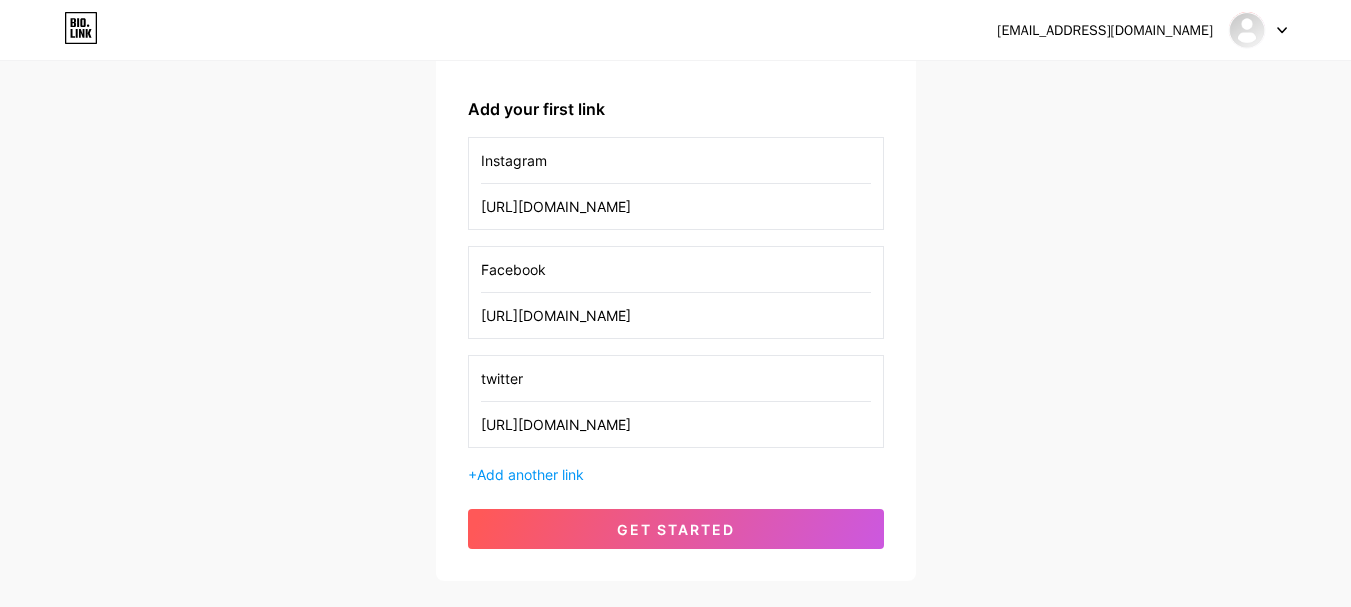drag, startPoint x: 488, startPoint y: 374, endPoint x: 442, endPoint y: 377, distance: 46.09772 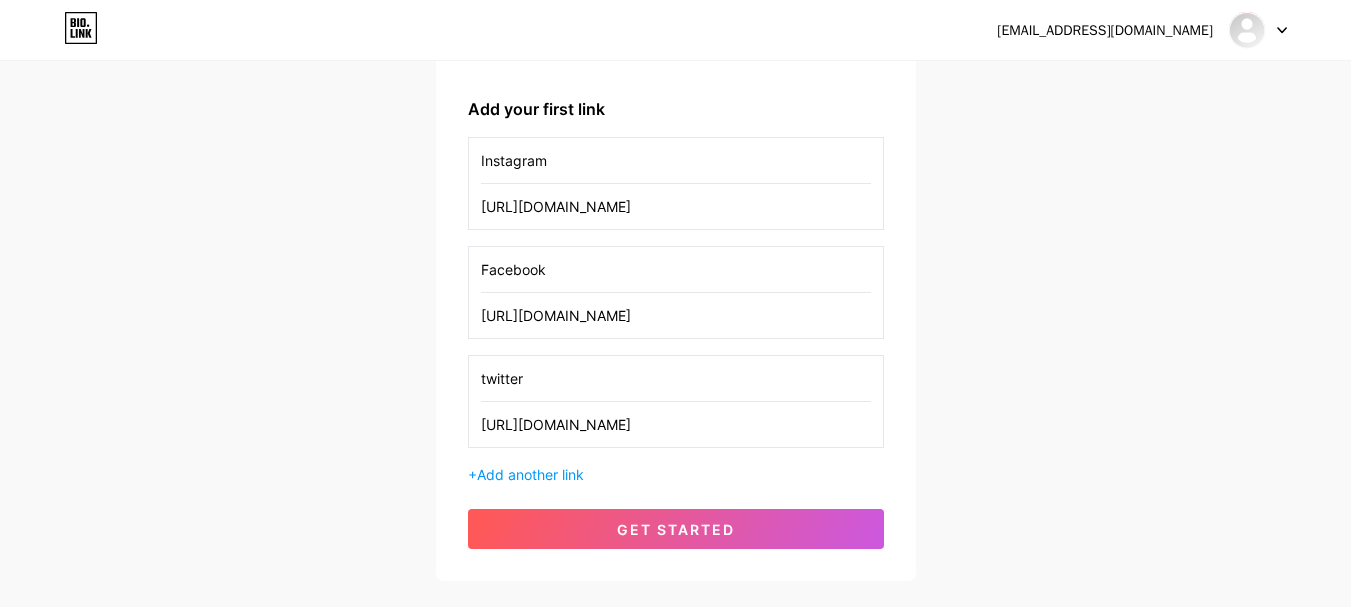 click on "Website Company in [GEOGRAPHIC_DATA]     Digital Piloto Private Limited is a trusted website company in [GEOGRAPHIC_DATA] delivering high-quality digital solutions tailored to your brand. As the best web development company in [GEOGRAPHIC_DATA], we specialize in responsive web design, custom development, eCommerce solutions, and SEO-ready websites. Our expert developers build secure, fast, and user-friendly websites that drive results. Partner with us to enhance your online presence. Call [PHONE_NUMBER] or [PHONE_NUMBER] for consultation.     Add your first link   Instagram   [URL][DOMAIN_NAME]   Facebook   [URL][DOMAIN_NAME]   twitter   [URL][DOMAIN_NAME]
+  Add another link     get started" at bounding box center [676, 249] 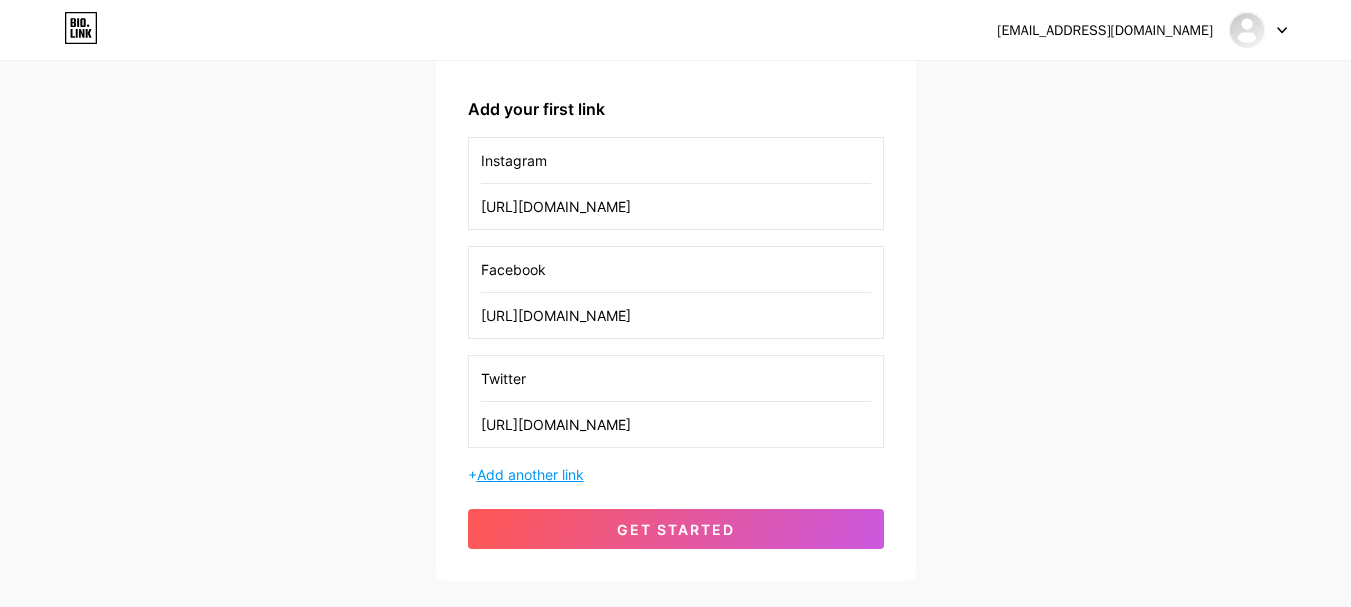 type on "Twitter" 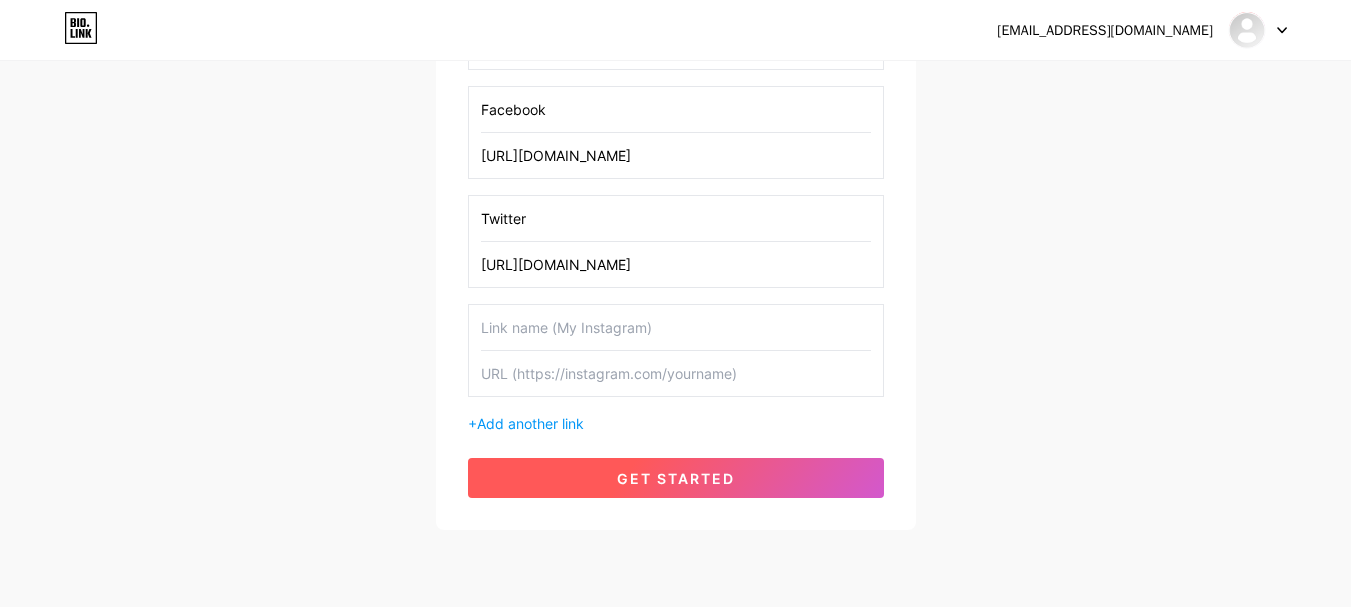 scroll, scrollTop: 486, scrollLeft: 0, axis: vertical 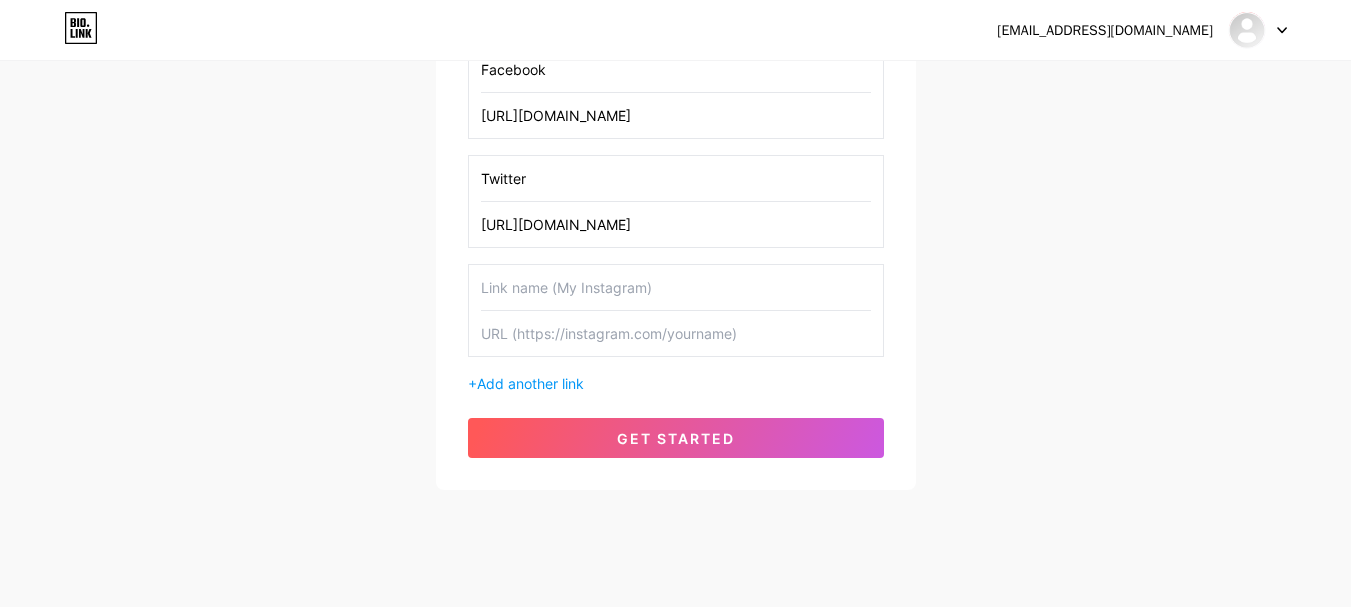 click at bounding box center (676, 333) 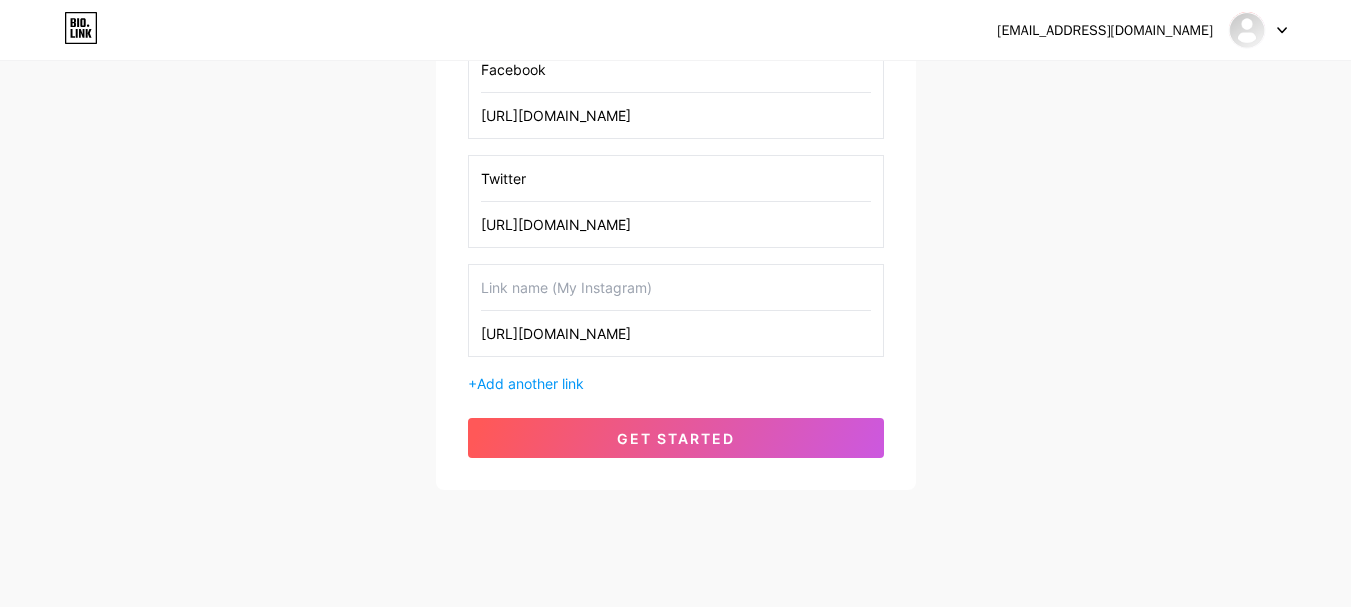 drag, startPoint x: 545, startPoint y: 340, endPoint x: 591, endPoint y: 332, distance: 46.69047 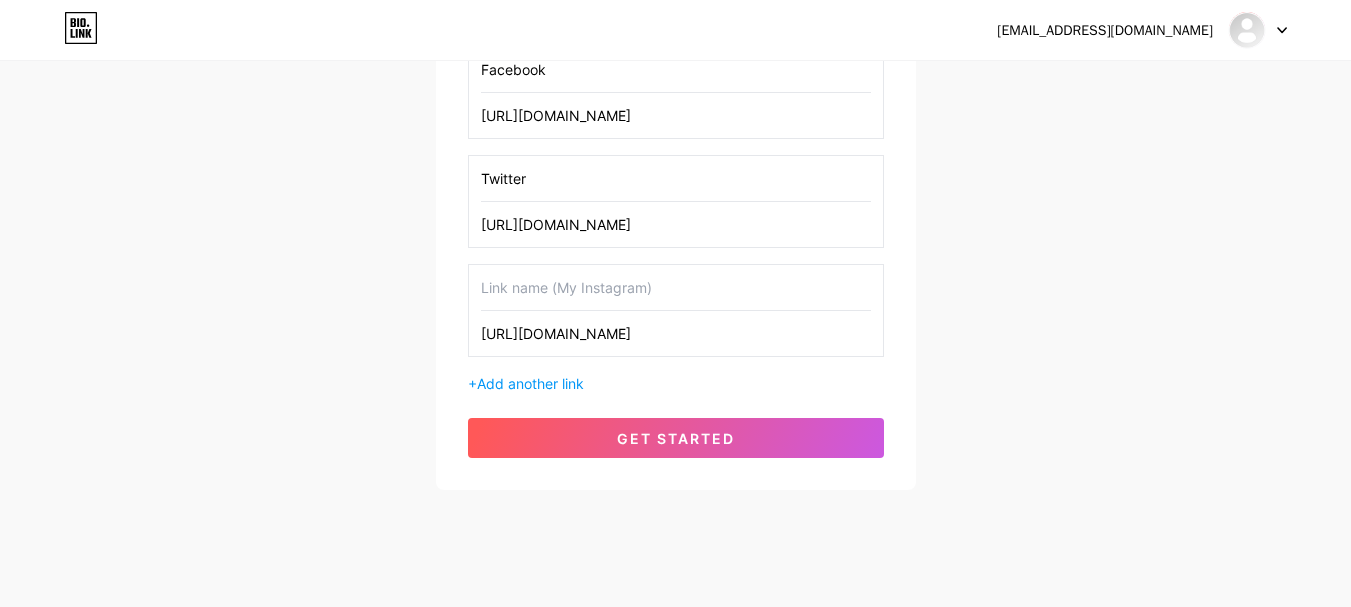 click on "[URL][DOMAIN_NAME]" at bounding box center [676, 333] 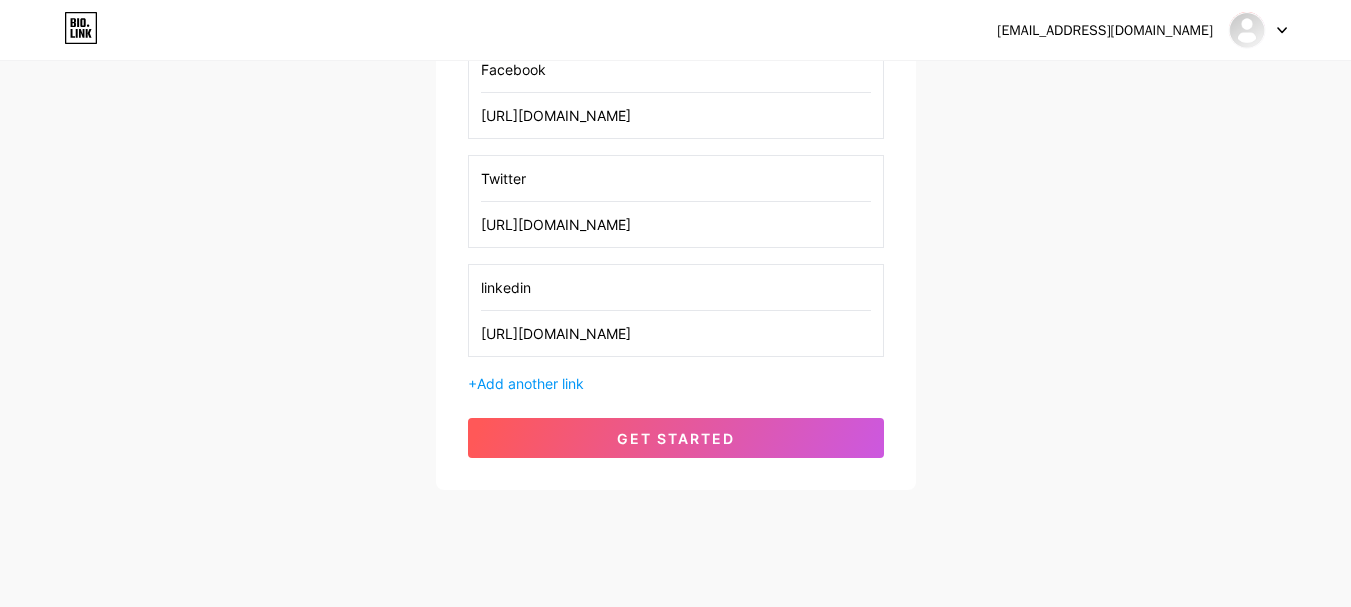 click on "linkedin   [URL][DOMAIN_NAME]" at bounding box center [676, 310] 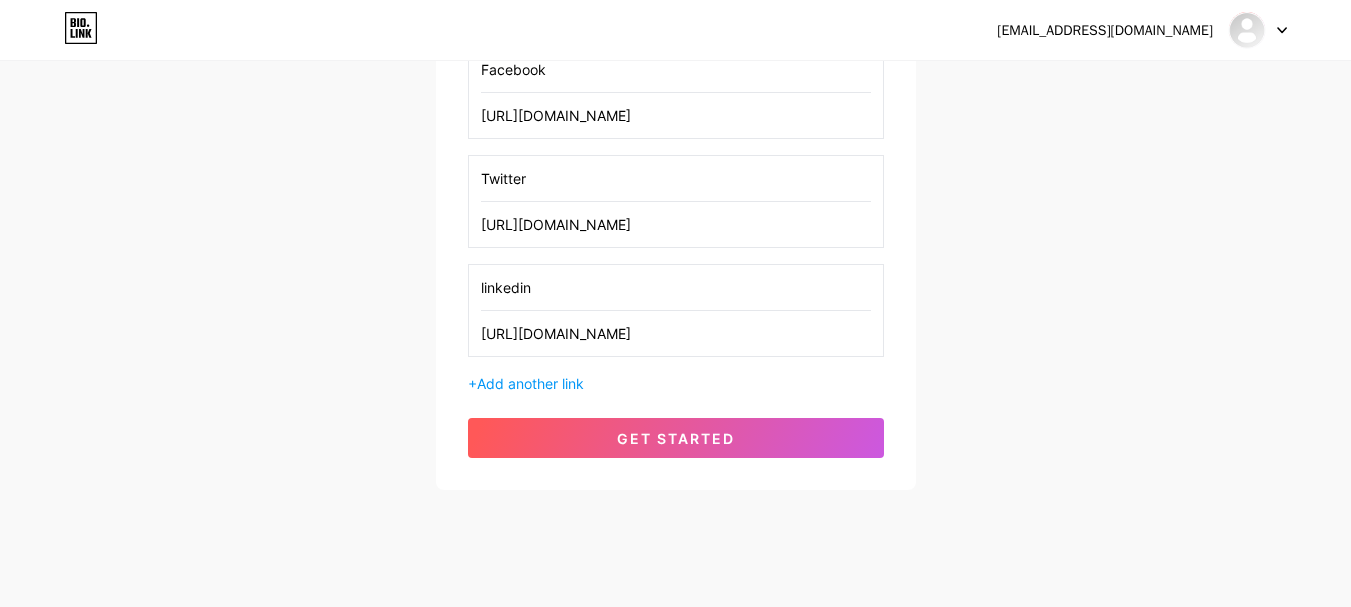 click on "[EMAIL_ADDRESS][DOMAIN_NAME]           Dashboard     Logout   Setup your page   Let’s setup [DOMAIN_NAME]/webcompanykolkata 🎉               Website Company in [GEOGRAPHIC_DATA]     Digital Piloto Private Limited is a trusted website company in [GEOGRAPHIC_DATA] delivering high-quality digital solutions tailored to your brand. As the best web development company in [GEOGRAPHIC_DATA], we specialize in responsive web design, custom development, eCommerce solutions, and SEO-ready websites. Our expert developers build secure, fast, and user-friendly websites that drive results. Partner with us to enhance your online presence. Call [PHONE_NUMBER] or [PHONE_NUMBER] for consultation.     Add your first link   Instagram   [URL][DOMAIN_NAME]   Facebook   [URL][DOMAIN_NAME]   Twitter   [URL][DOMAIN_NAME]   linkedin   [URL][DOMAIN_NAME]
+  Add another link     get started" at bounding box center [675, 34] 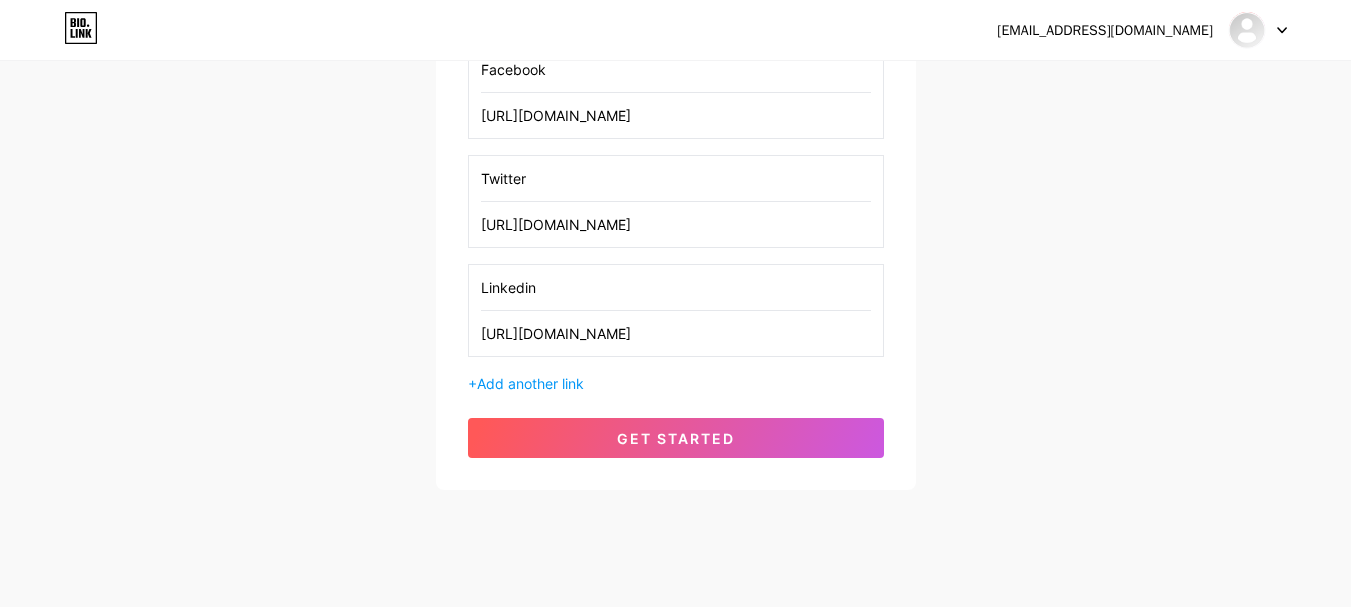 click on "Linkedin" at bounding box center (676, 287) 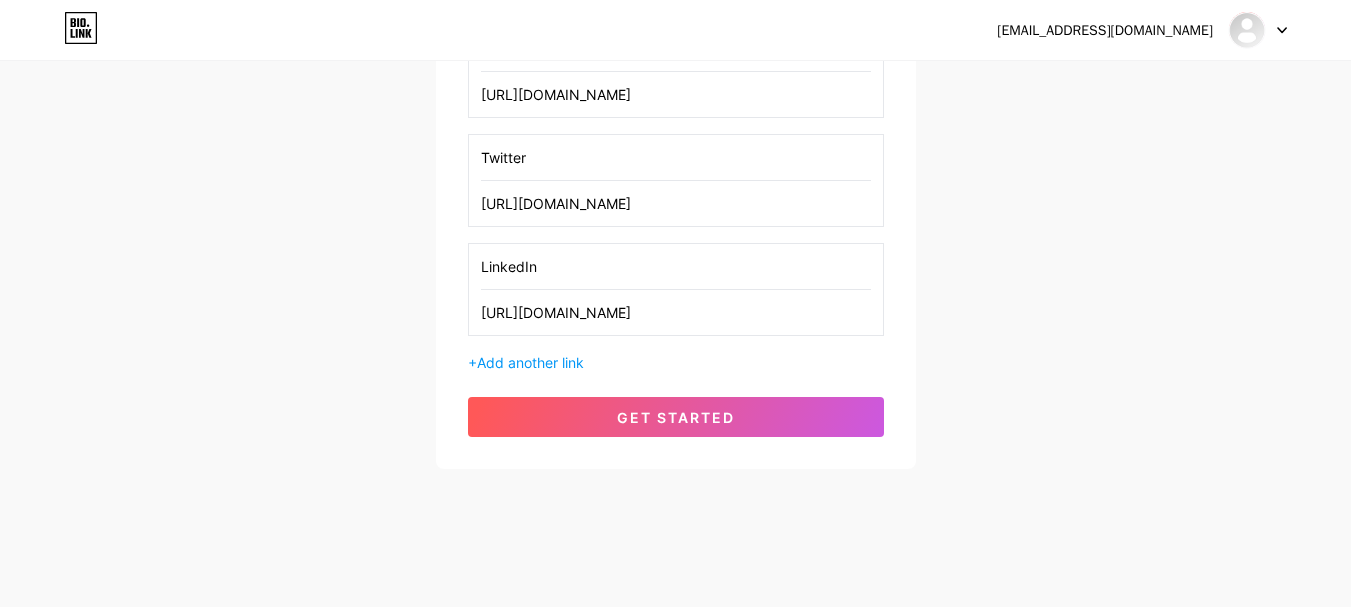 scroll, scrollTop: 513, scrollLeft: 0, axis: vertical 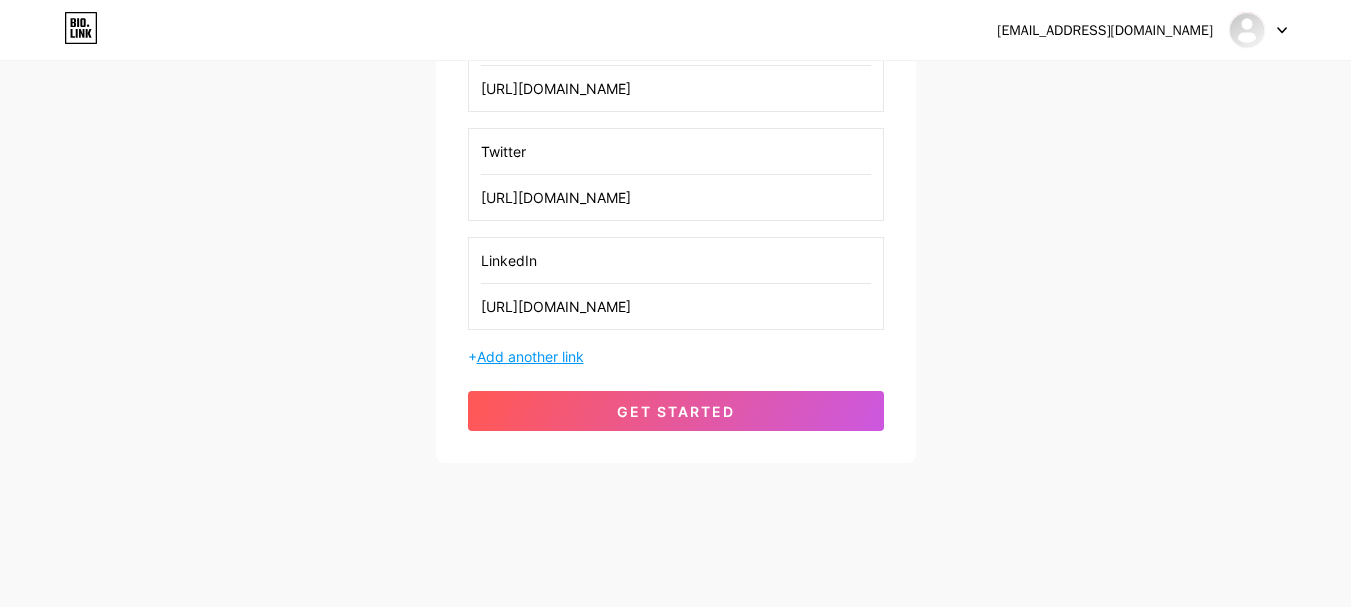 type on "LinkedIn" 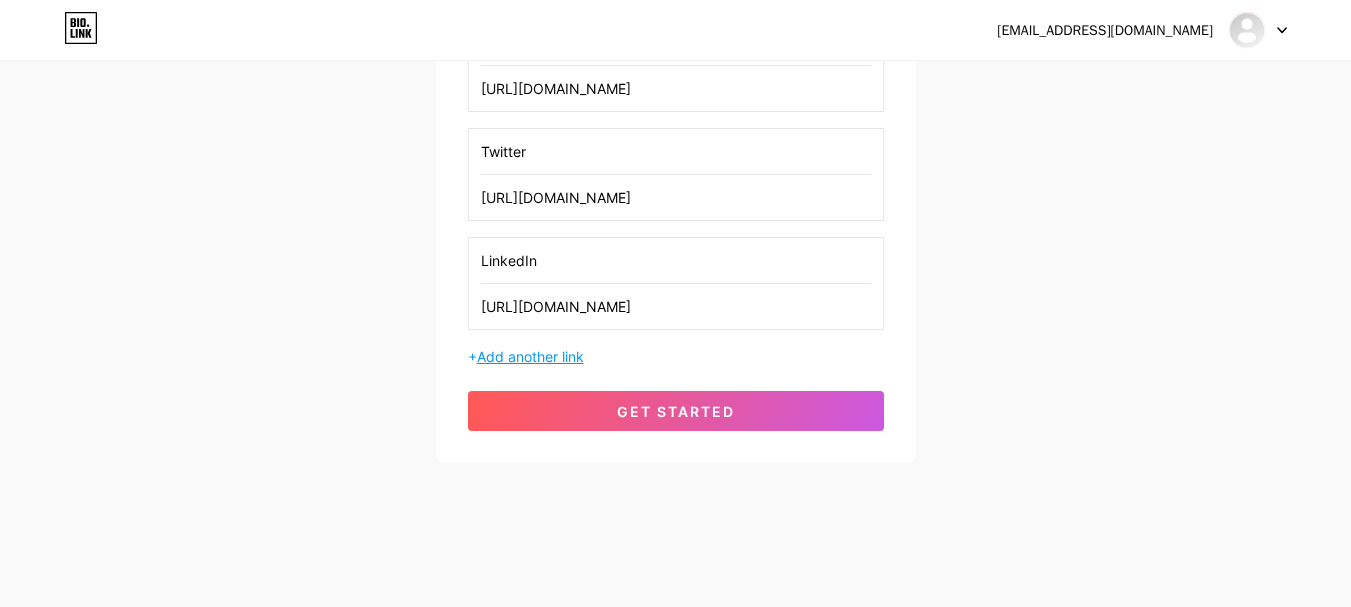 click on "Add another link" at bounding box center [530, 356] 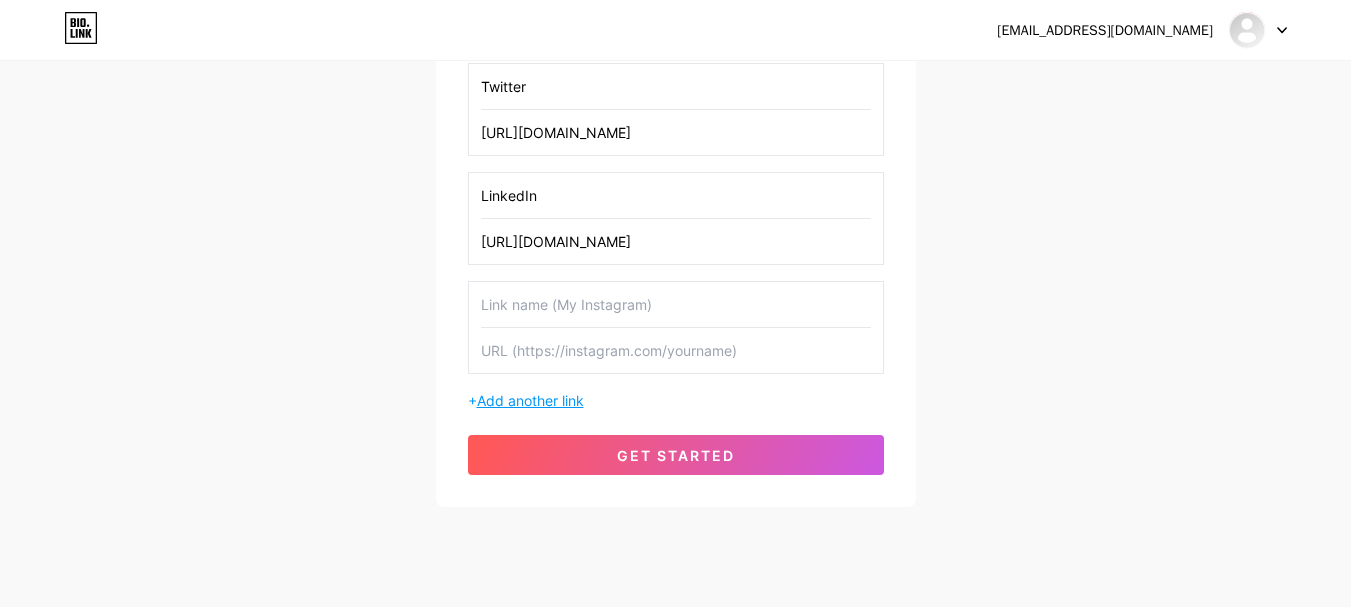 scroll, scrollTop: 613, scrollLeft: 0, axis: vertical 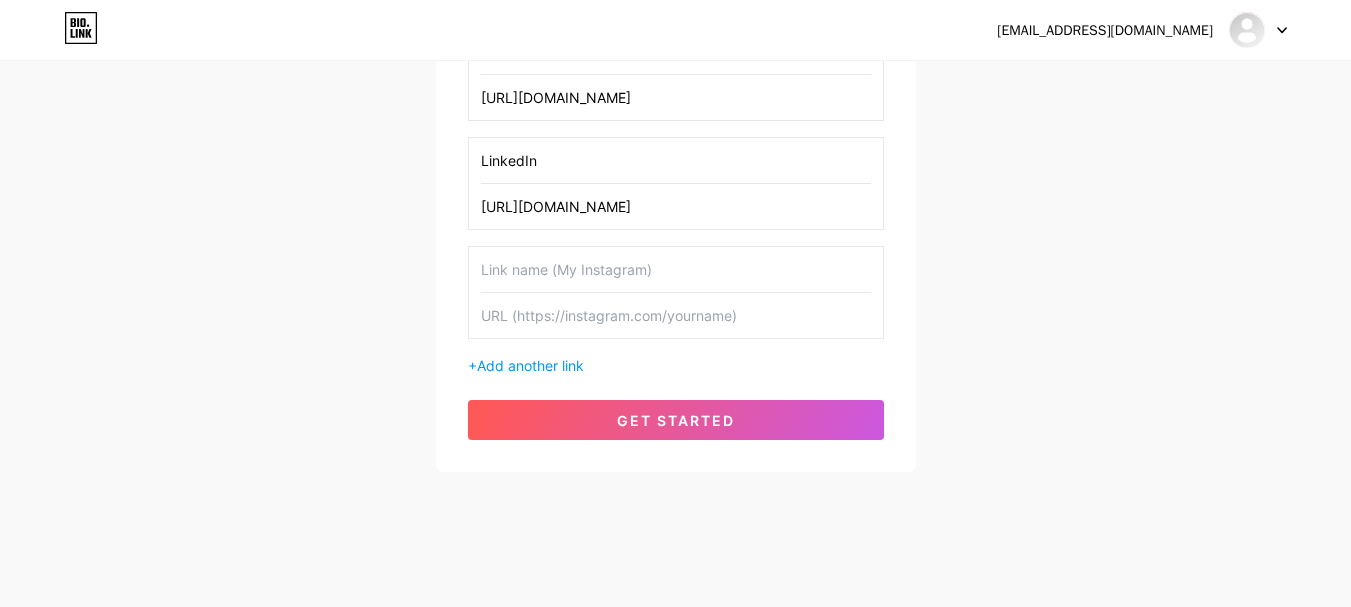 click at bounding box center (676, 315) 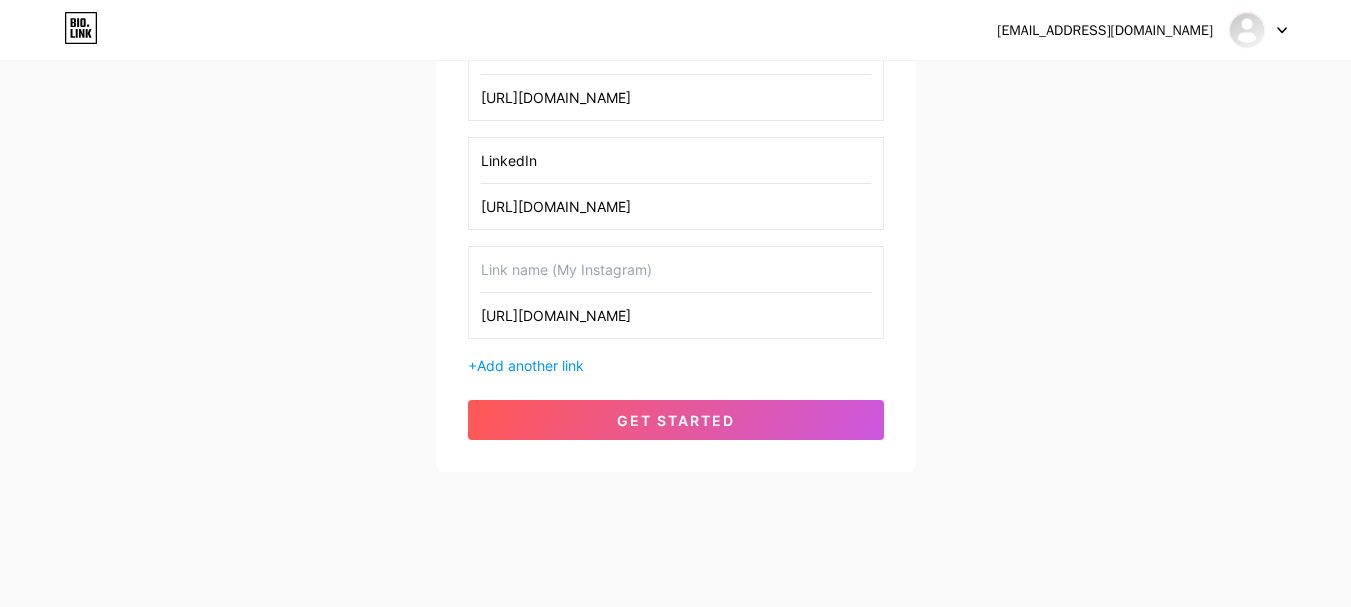 drag, startPoint x: 568, startPoint y: 316, endPoint x: 616, endPoint y: 315, distance: 48.010414 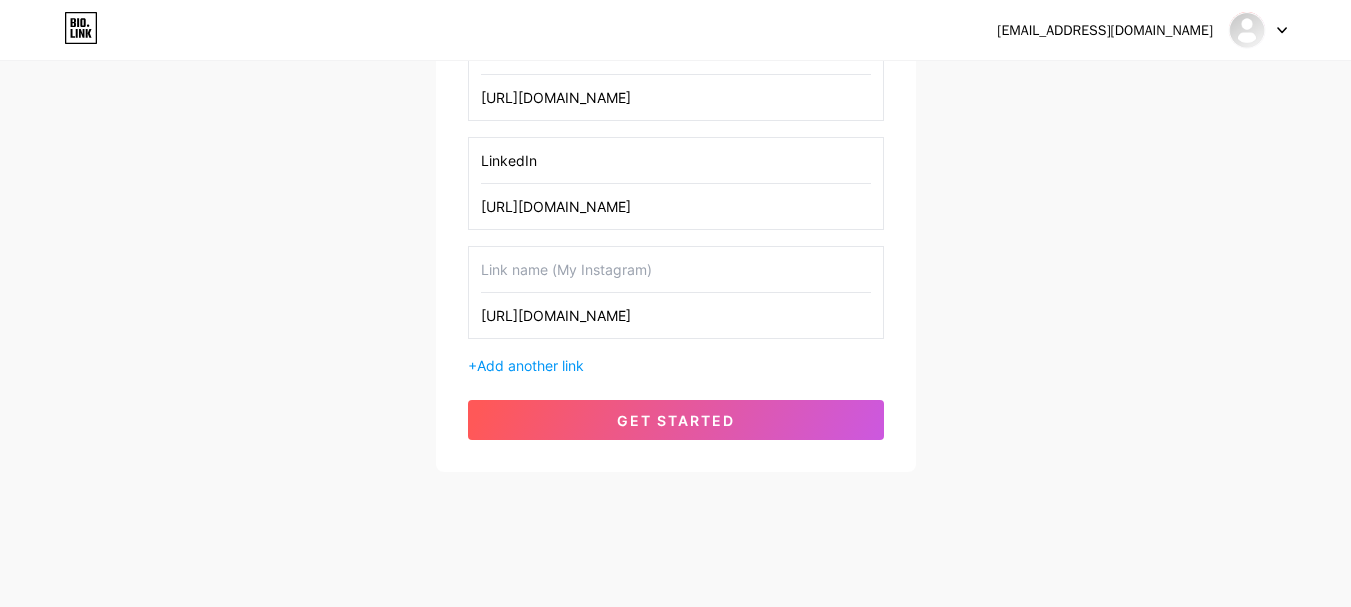 click on "[URL][DOMAIN_NAME]" at bounding box center (676, 315) 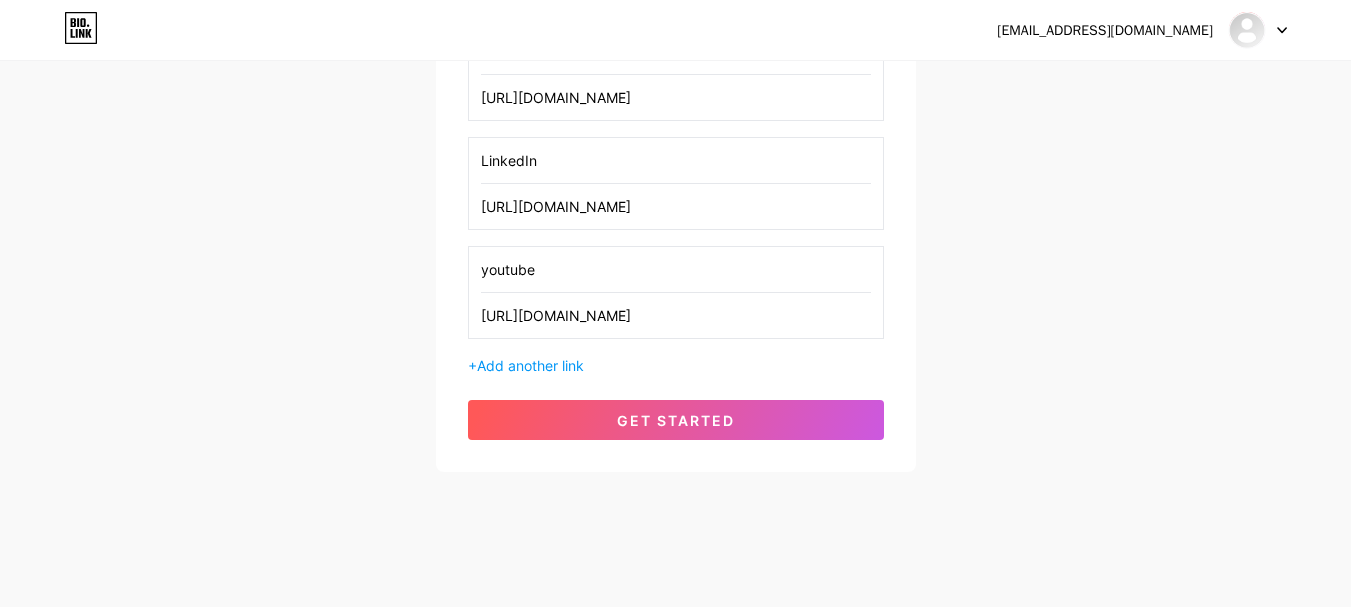 drag, startPoint x: 485, startPoint y: 274, endPoint x: 439, endPoint y: 277, distance: 46.09772 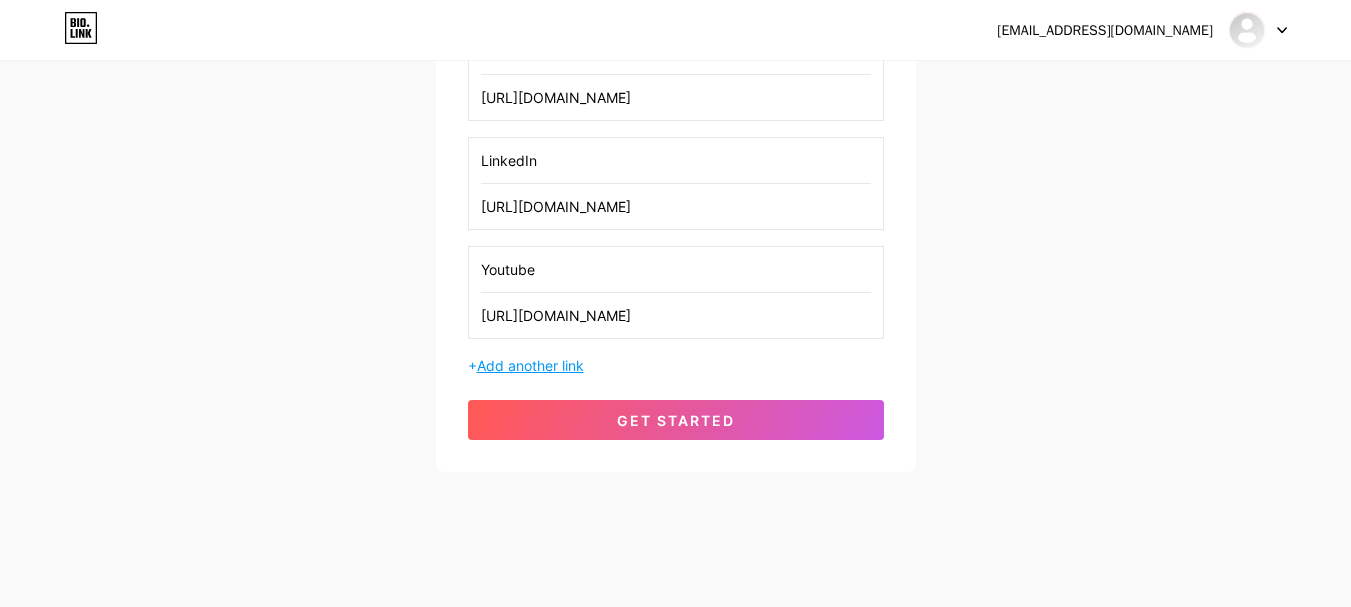 type on "Youtube" 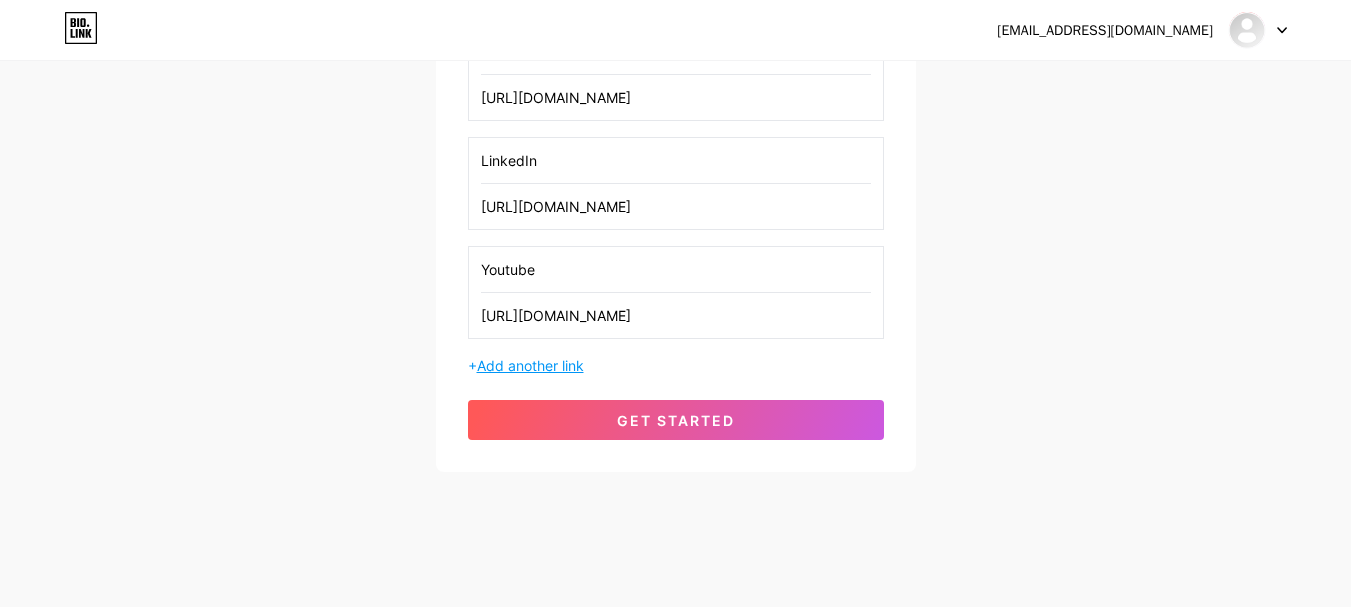 click on "Add another link" at bounding box center (530, 365) 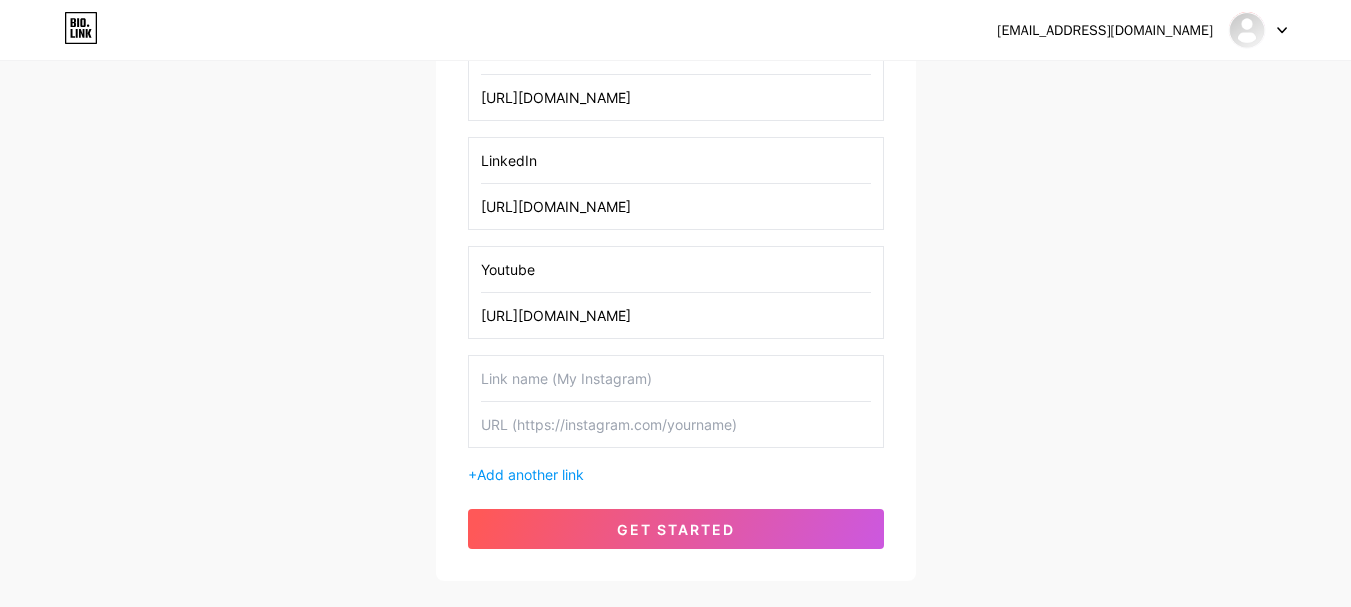 click at bounding box center [676, 424] 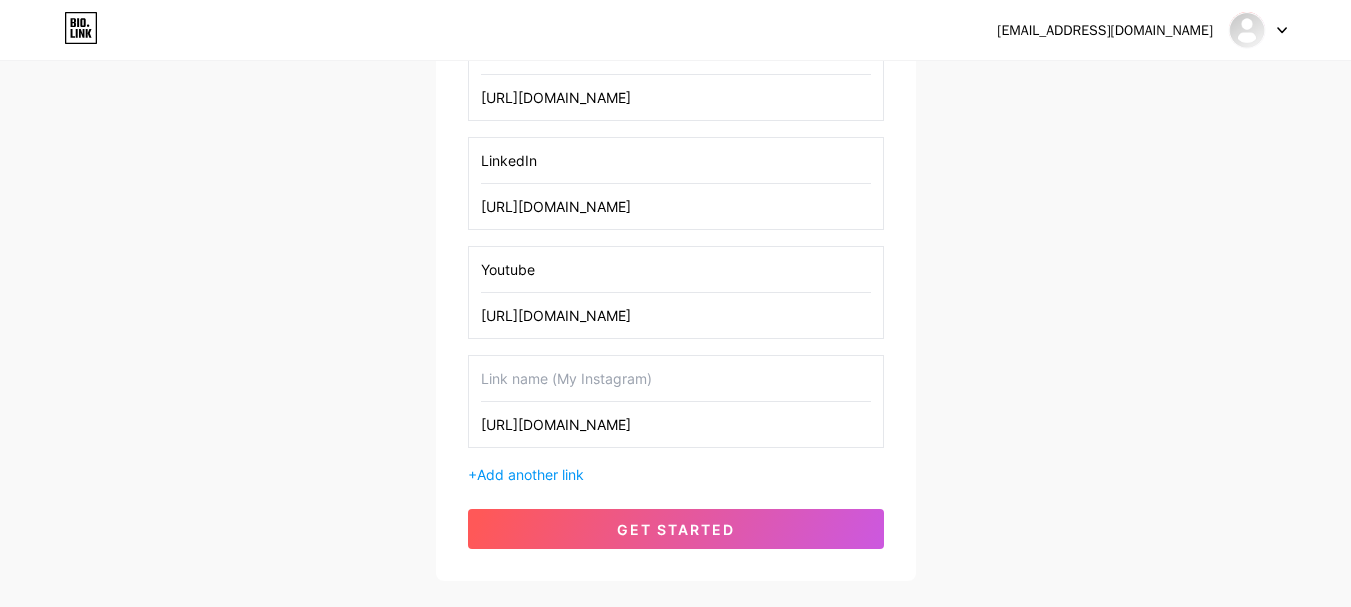 scroll, scrollTop: 0, scrollLeft: 113, axis: horizontal 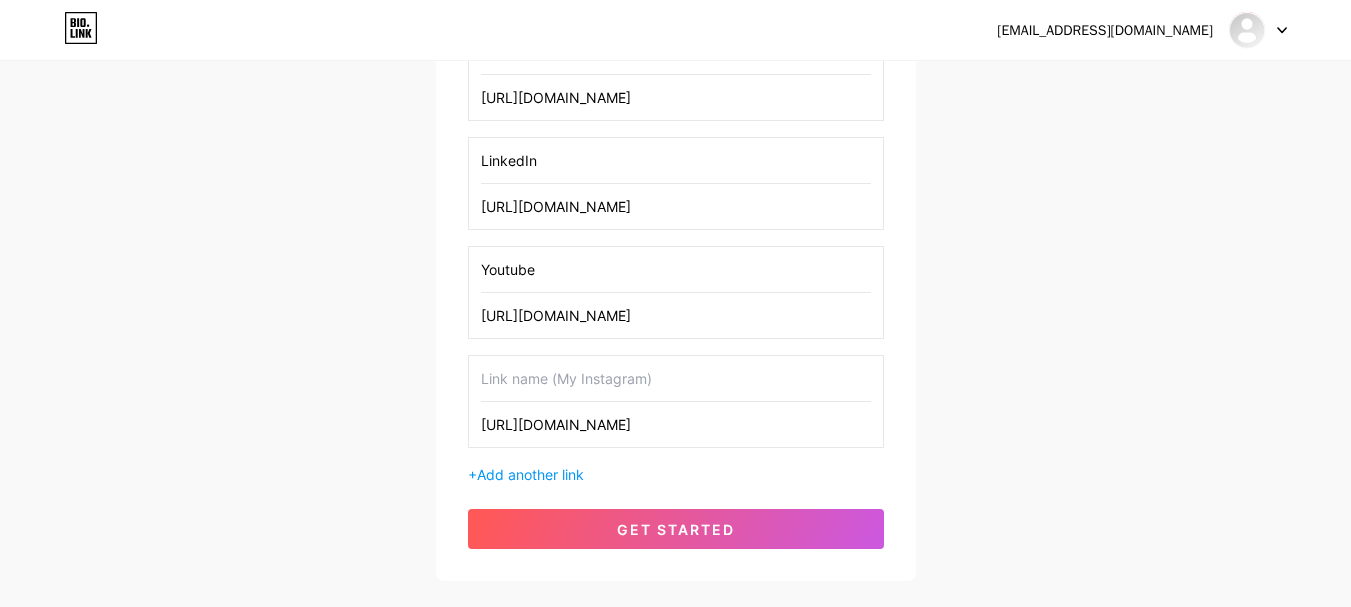 type on "[URL][DOMAIN_NAME]" 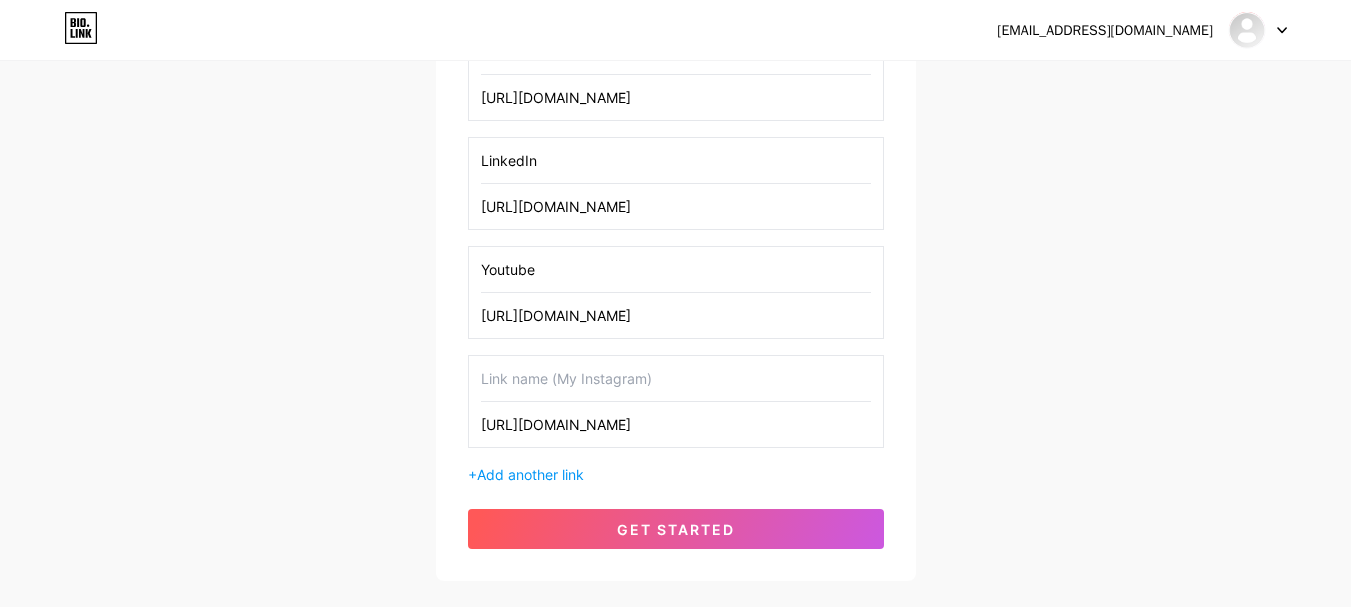 click at bounding box center [676, 378] 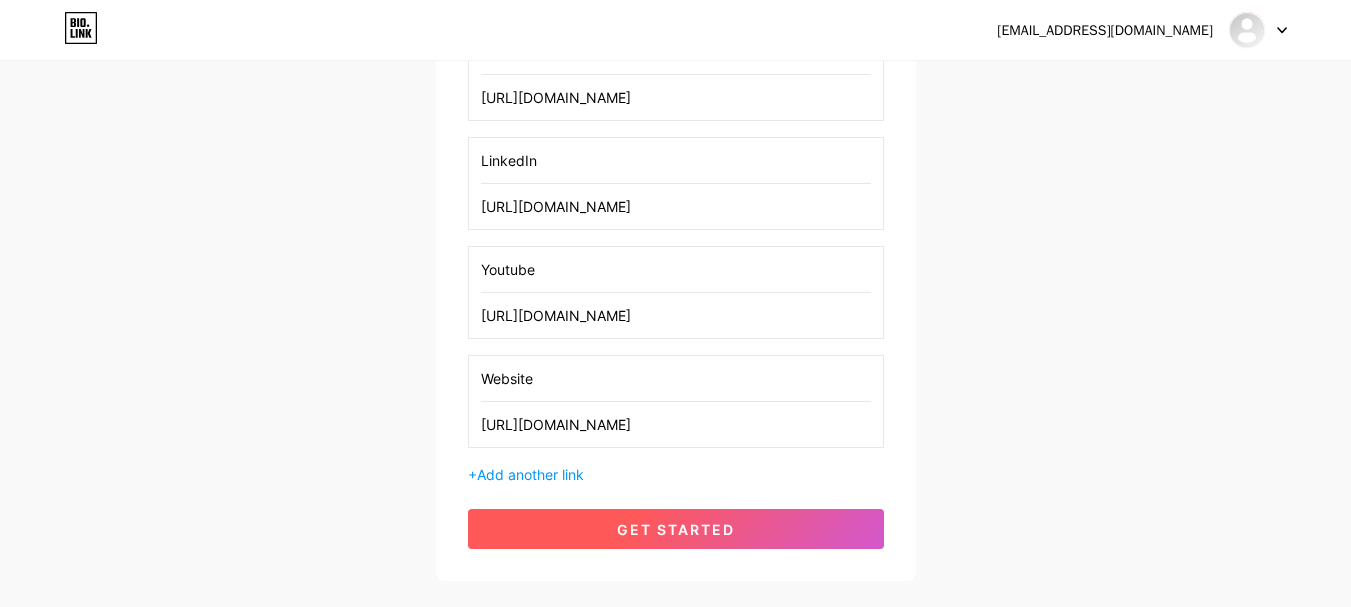 type on "Website" 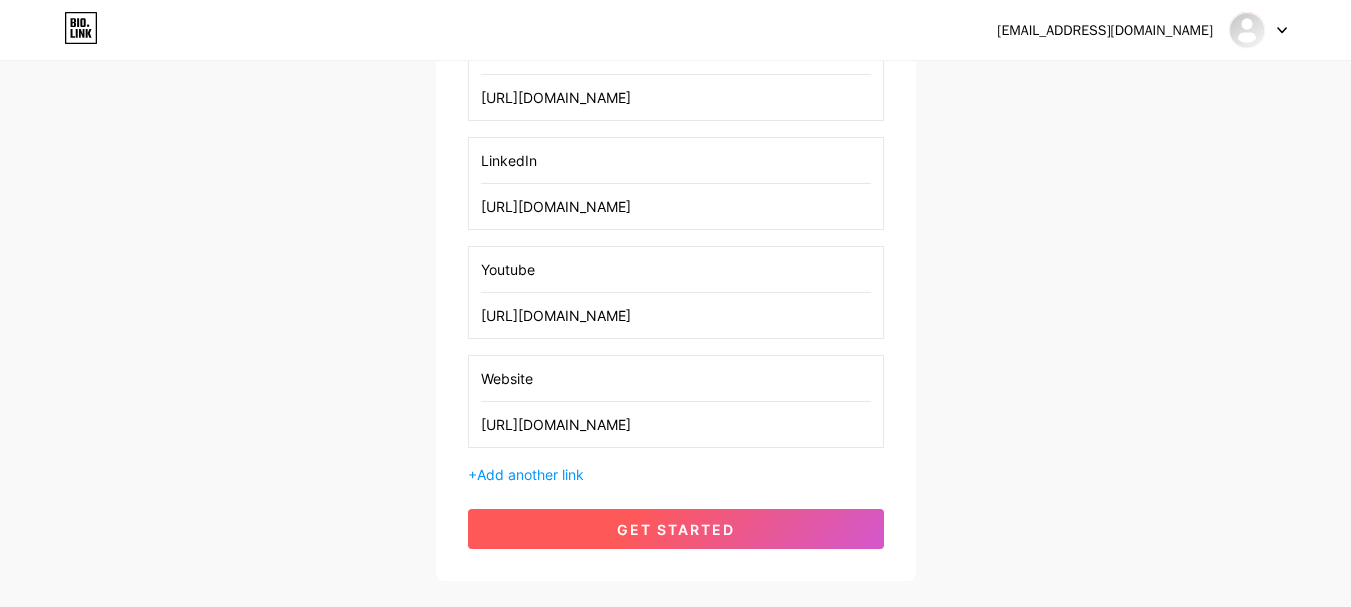 click on "get started" at bounding box center [676, 529] 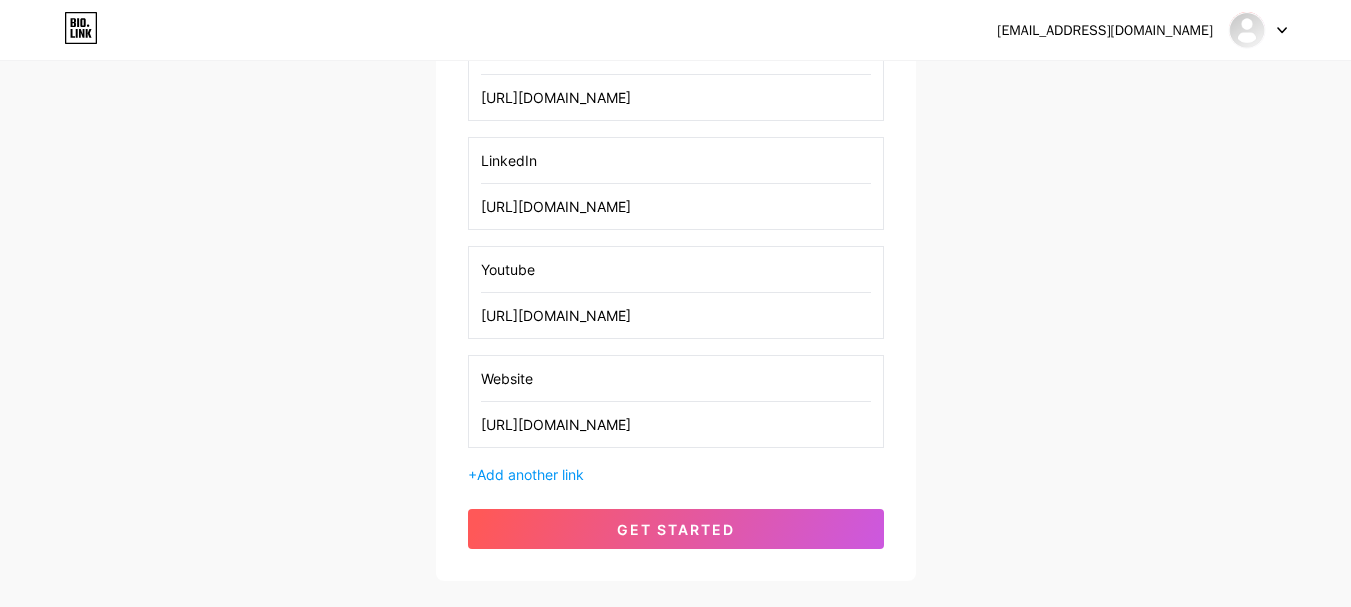 scroll, scrollTop: 0, scrollLeft: 0, axis: both 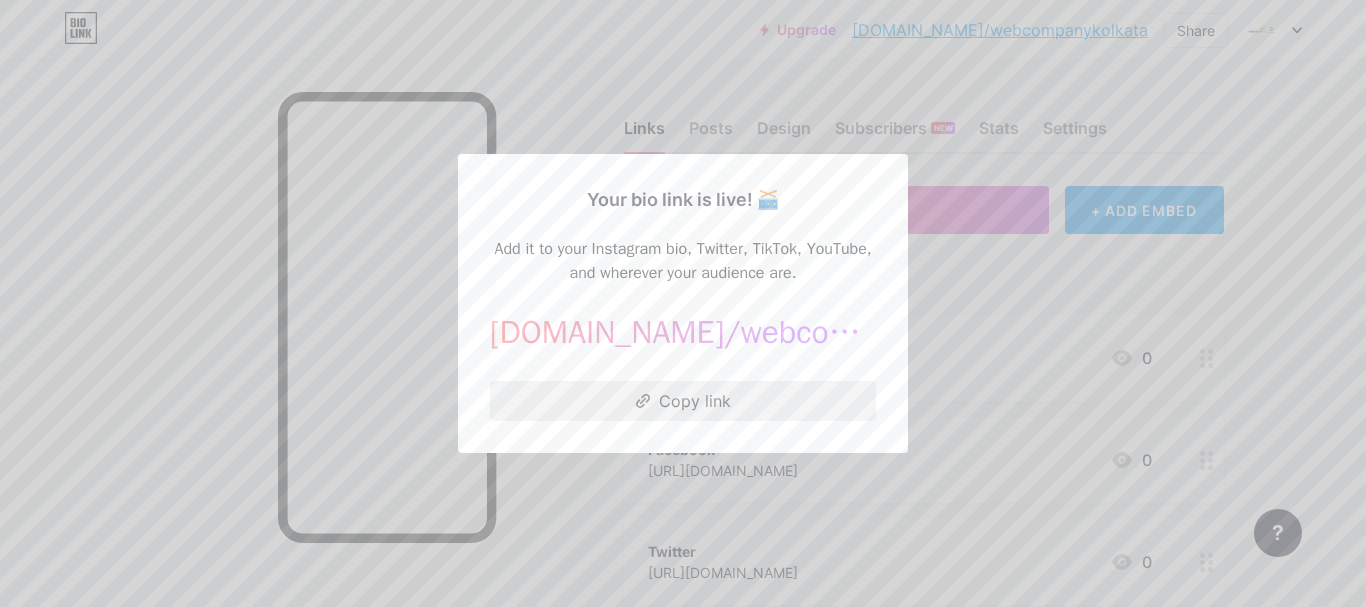 click on "Copy link" at bounding box center (683, 401) 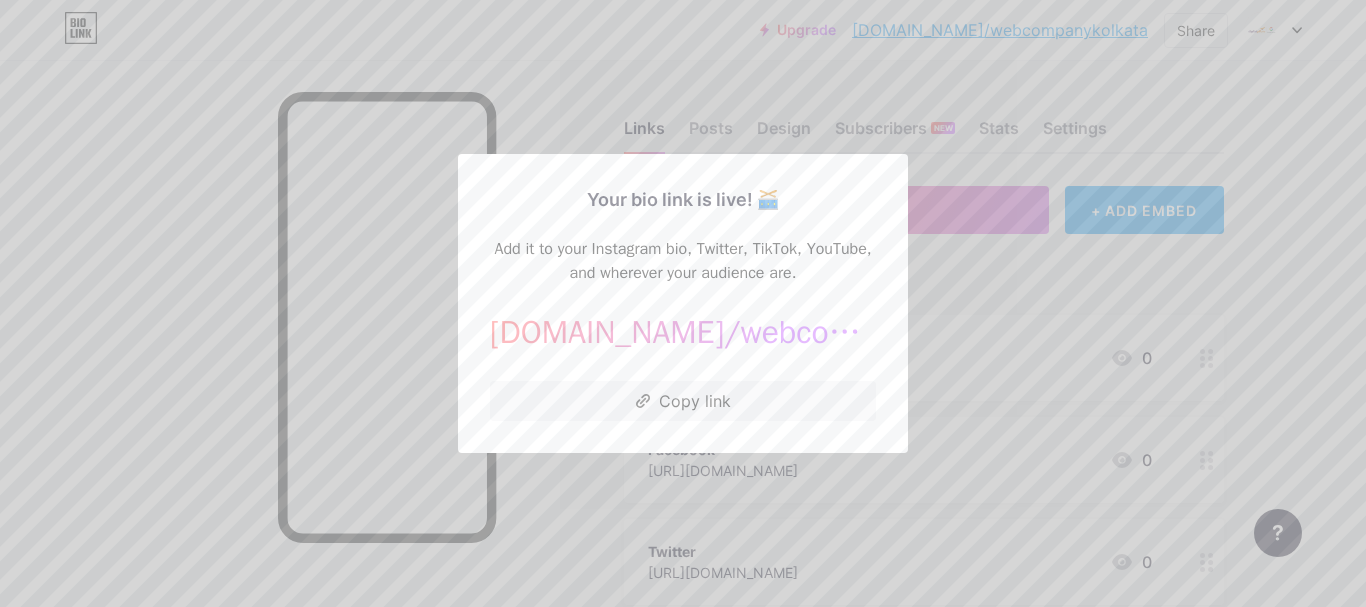 click at bounding box center (683, 303) 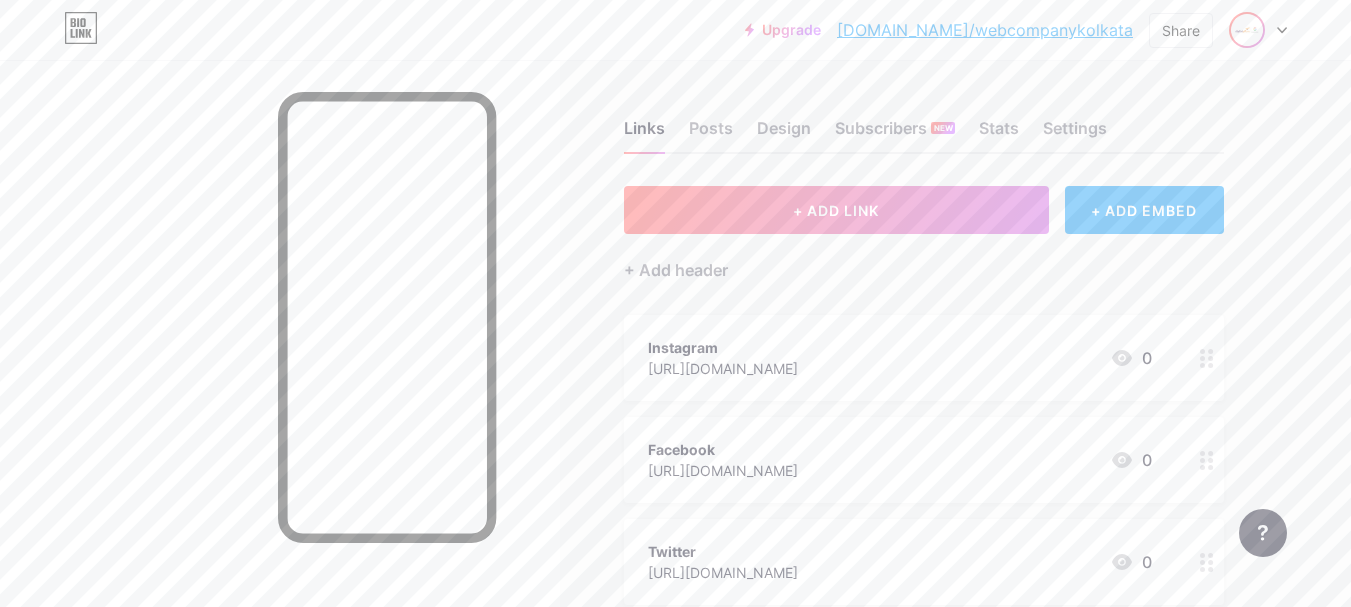 click at bounding box center [1247, 30] 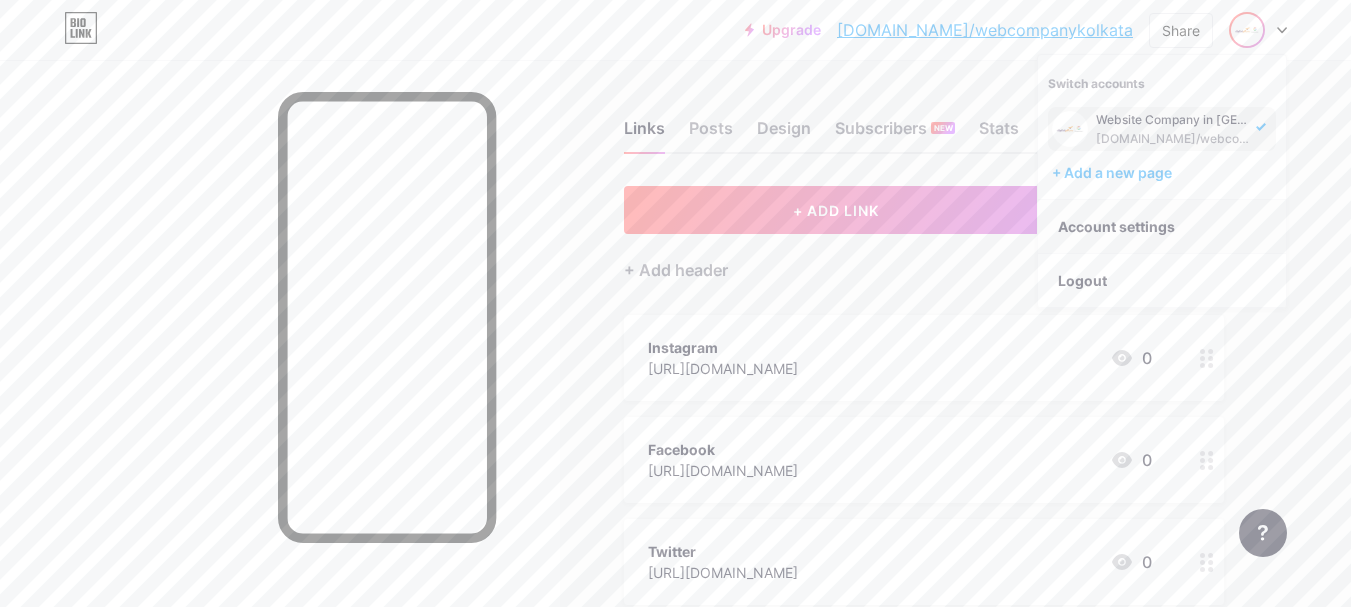 click on "Account settings" at bounding box center [1162, 227] 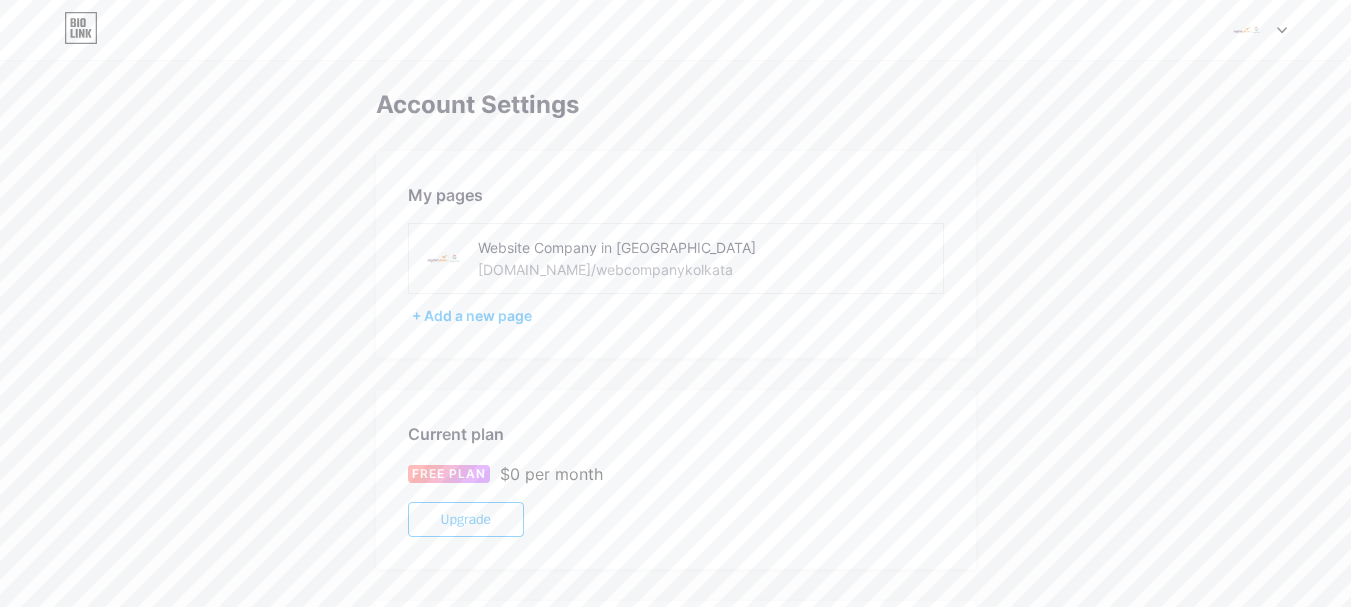 scroll, scrollTop: 0, scrollLeft: 0, axis: both 